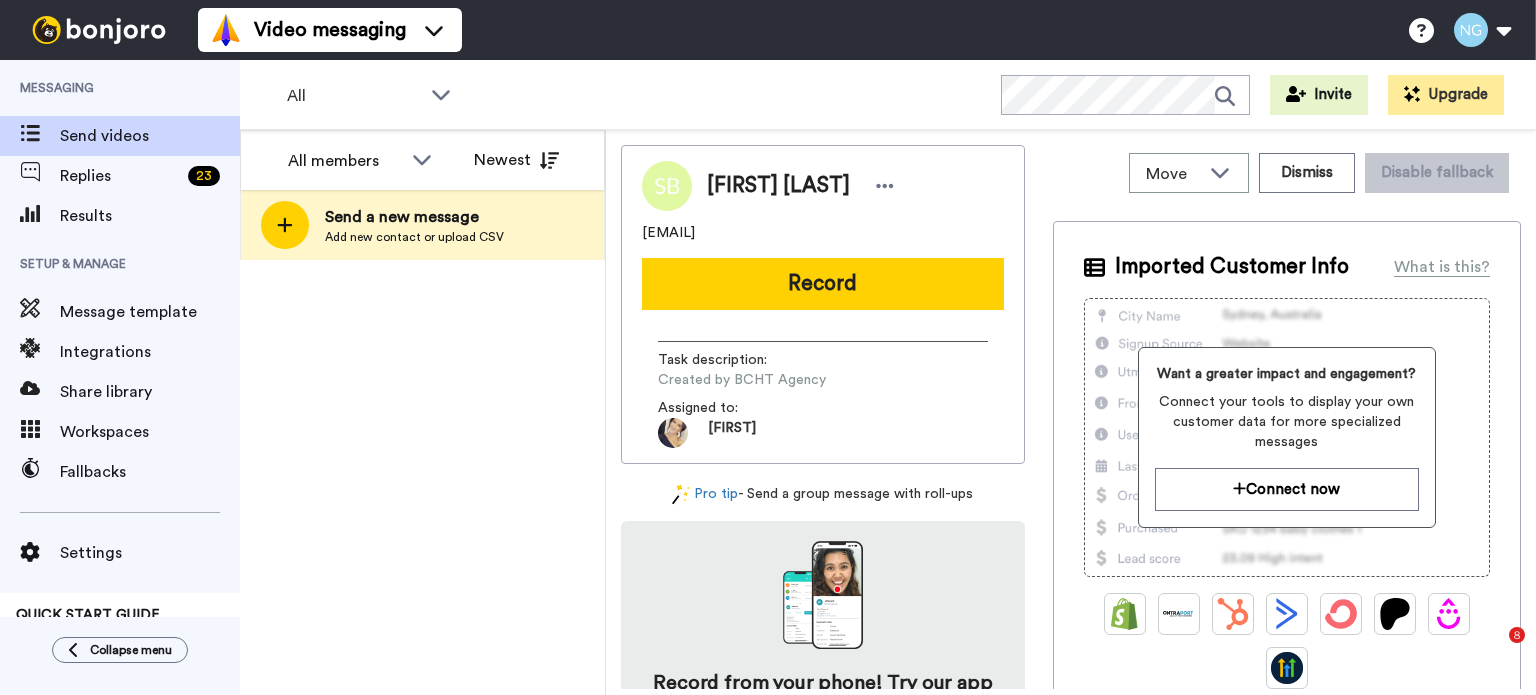 scroll, scrollTop: 0, scrollLeft: 0, axis: both 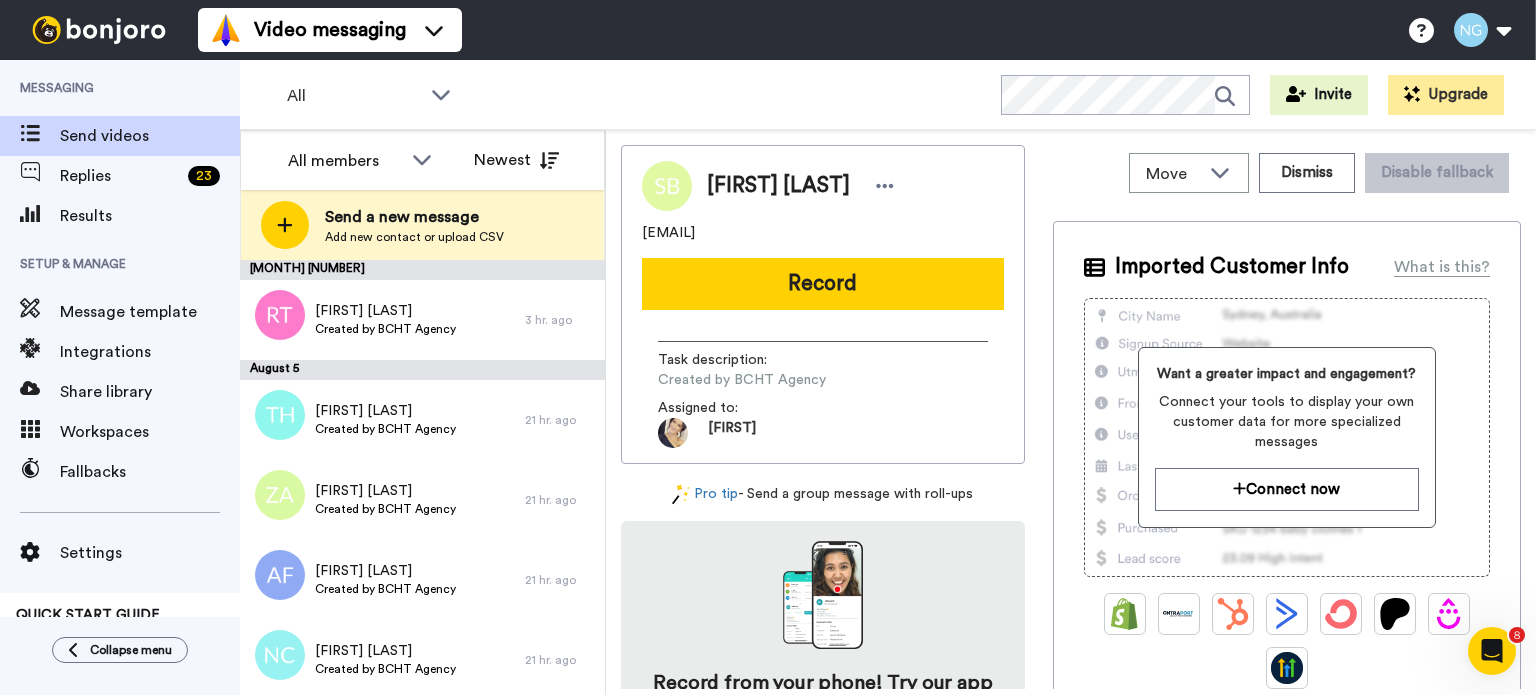 click at bounding box center [99, 30] 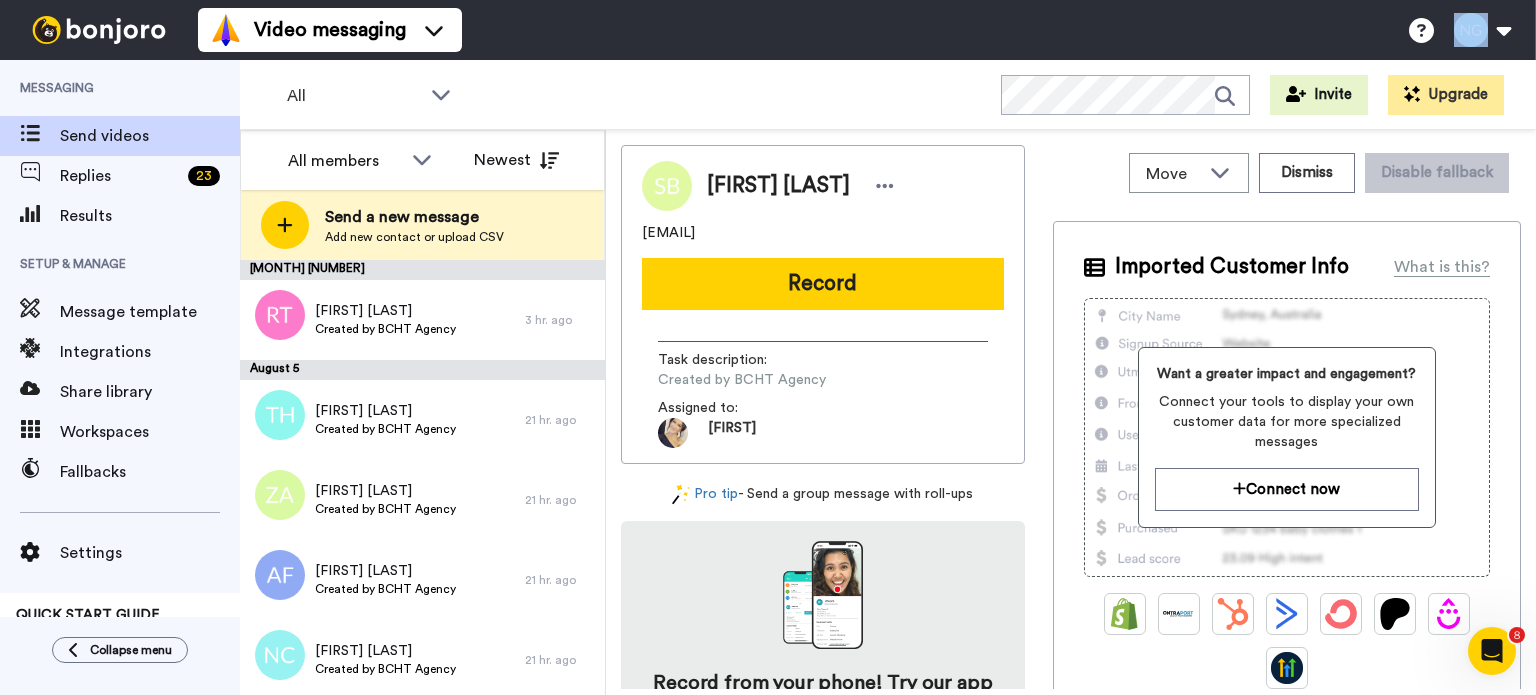 click at bounding box center (99, 30) 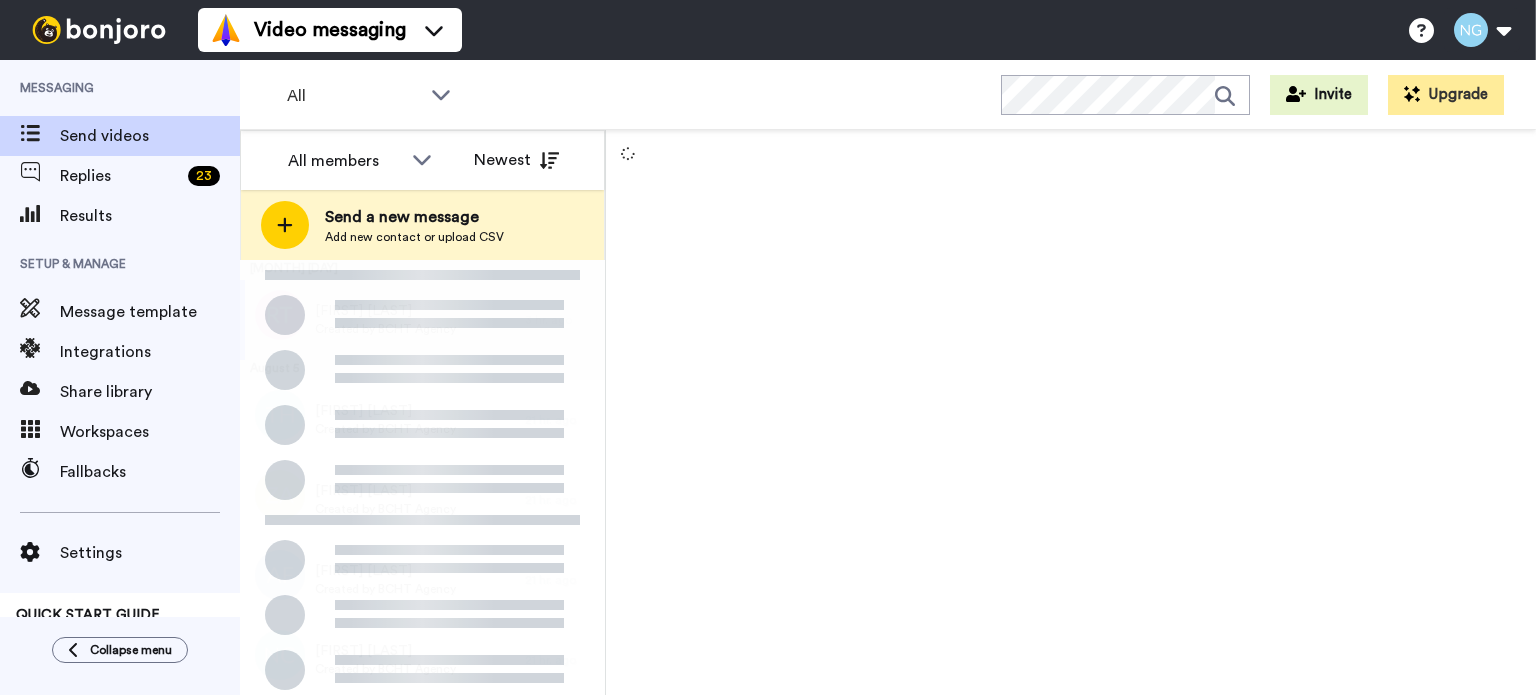 scroll, scrollTop: 0, scrollLeft: 0, axis: both 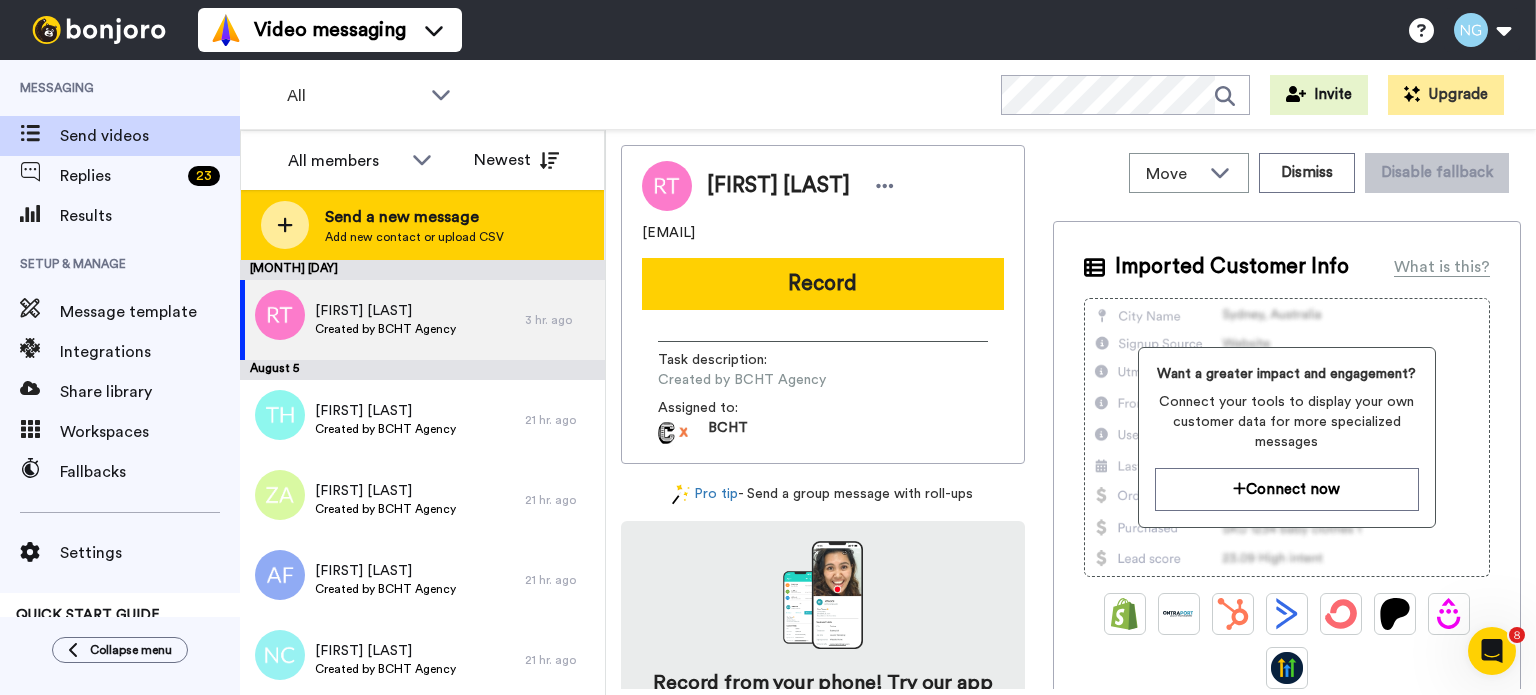 click on "Send a new message Add new contact or upload CSV" at bounding box center (422, 225) 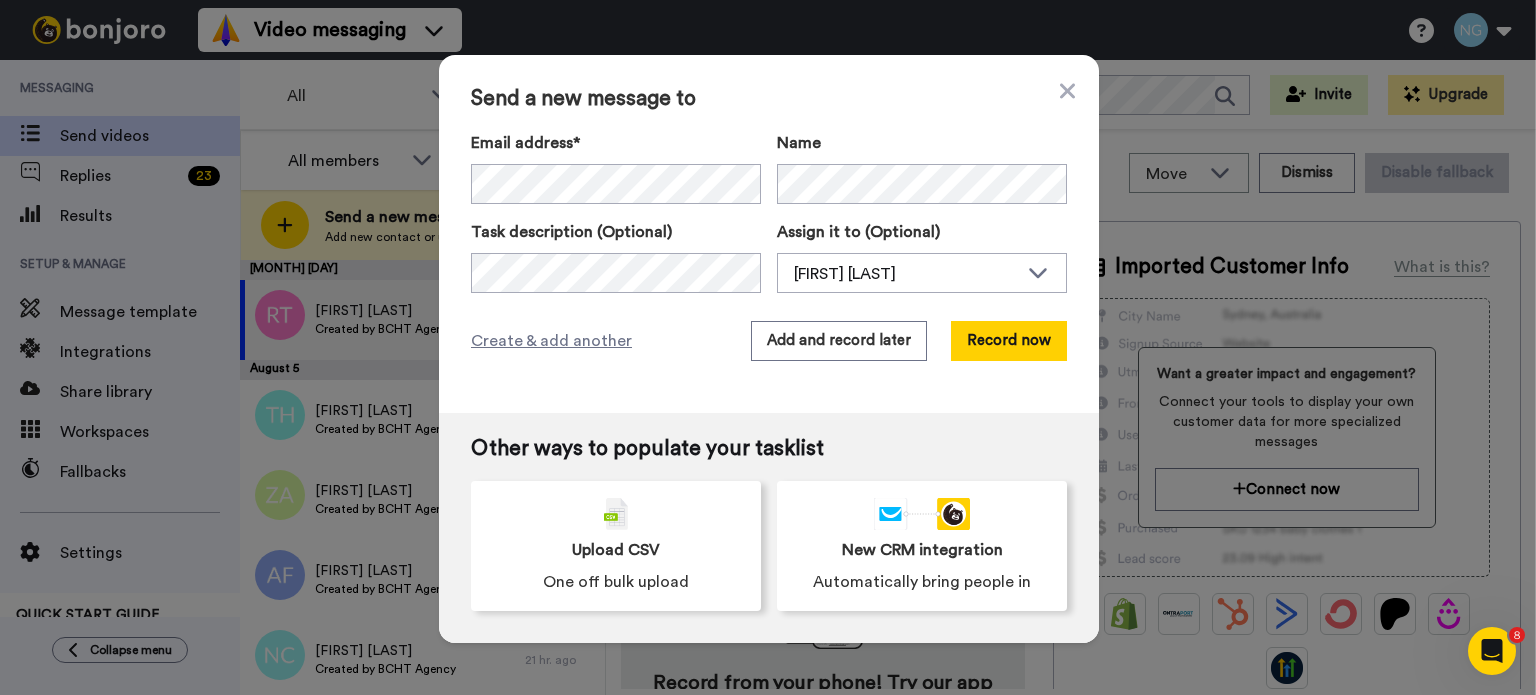 click on "Email address* Rabiha Taleb <rabiha.t.93@hotmail.com> Tesfana Haile <hadgu.111@yahoo.com> Zoe Allen <zoe.allen19@gmail.com> Amber Foster <lonelyseaprints@gmail.com> Natalie Ciacia <nataliejayciacia@hotmail.com> Linda Ly-Sullivan <lindaly0103@gmail.com> Haylan Leschen <haylan.peters92@gmail.com> Carole Oneill <cazza_79@hotmail.com> Lisa Tran <lisa.hn.tran@gmail.com> Vanessa Browne <vanessa@vee.net.au> Jackie Everett <jeverett1991@hotmail.com> Katrina Sheeran <katrinasheeran@outlook.com.au> Zoe Zhang <417175884@qq.com> Sarah Berry <sarah.dowd@outlook.com> Rachael MacKenzie <r.ashford@hotmail.co.uk>" at bounding box center (616, 167) 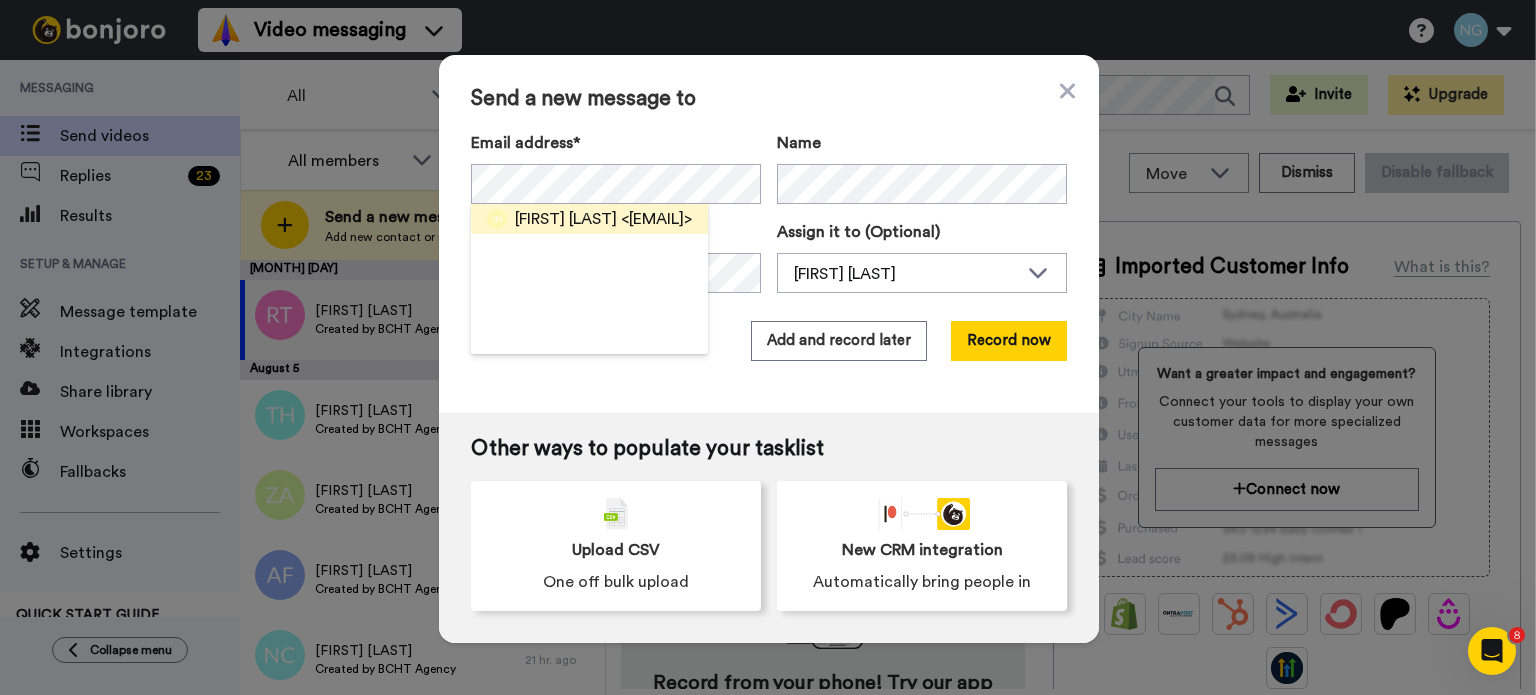 click on "Jennie Ho <hotchocdogz@gmail.com>" at bounding box center (589, 219) 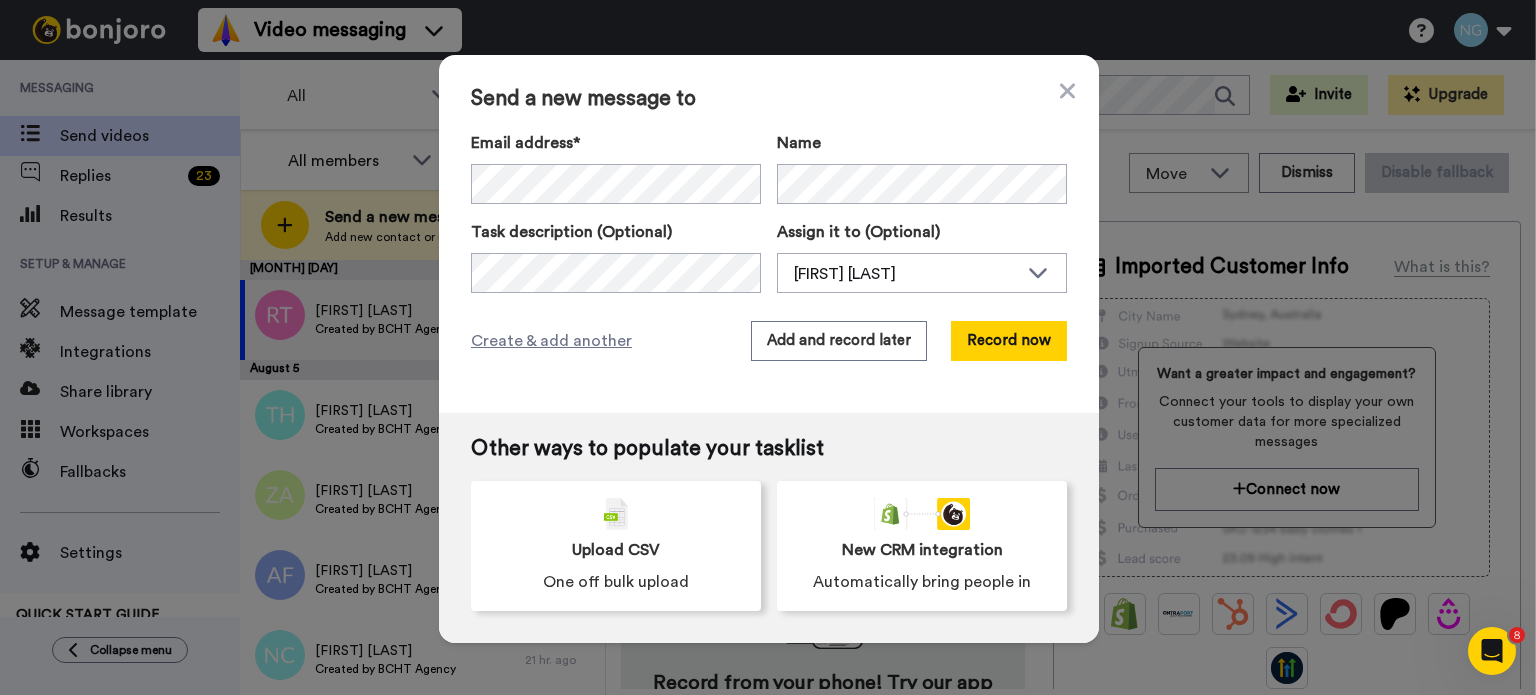 click on "Send a new message to Email address* Jennie Ho <hotchocdogz@gmail.com> Name Task description (Optional) Assign it to (Optional) Natasha Griffin Ela Guclu Gab Jarry Jessica MacMillan BCHT Agency Natasha Griffin Create & add another Add and record later Record now" at bounding box center (769, 234) 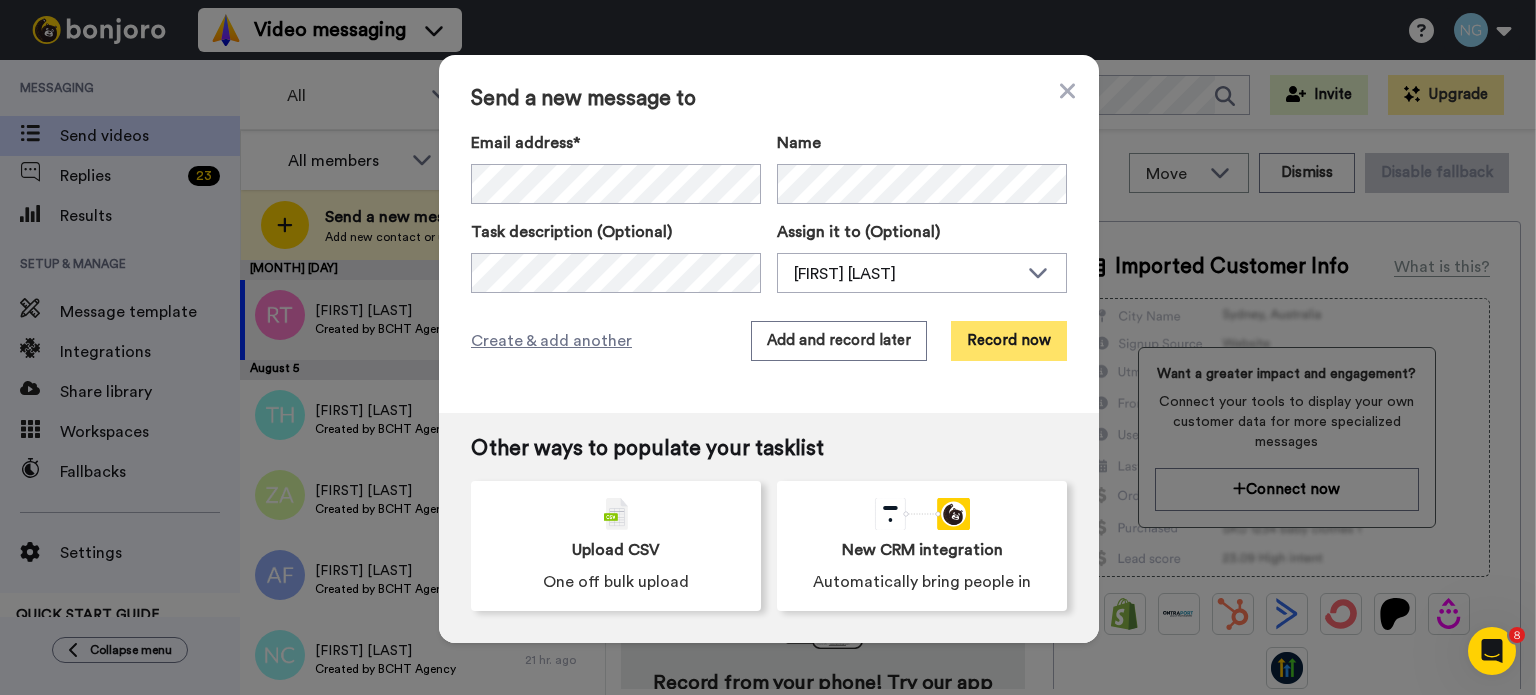 click on "Record now" at bounding box center [1009, 341] 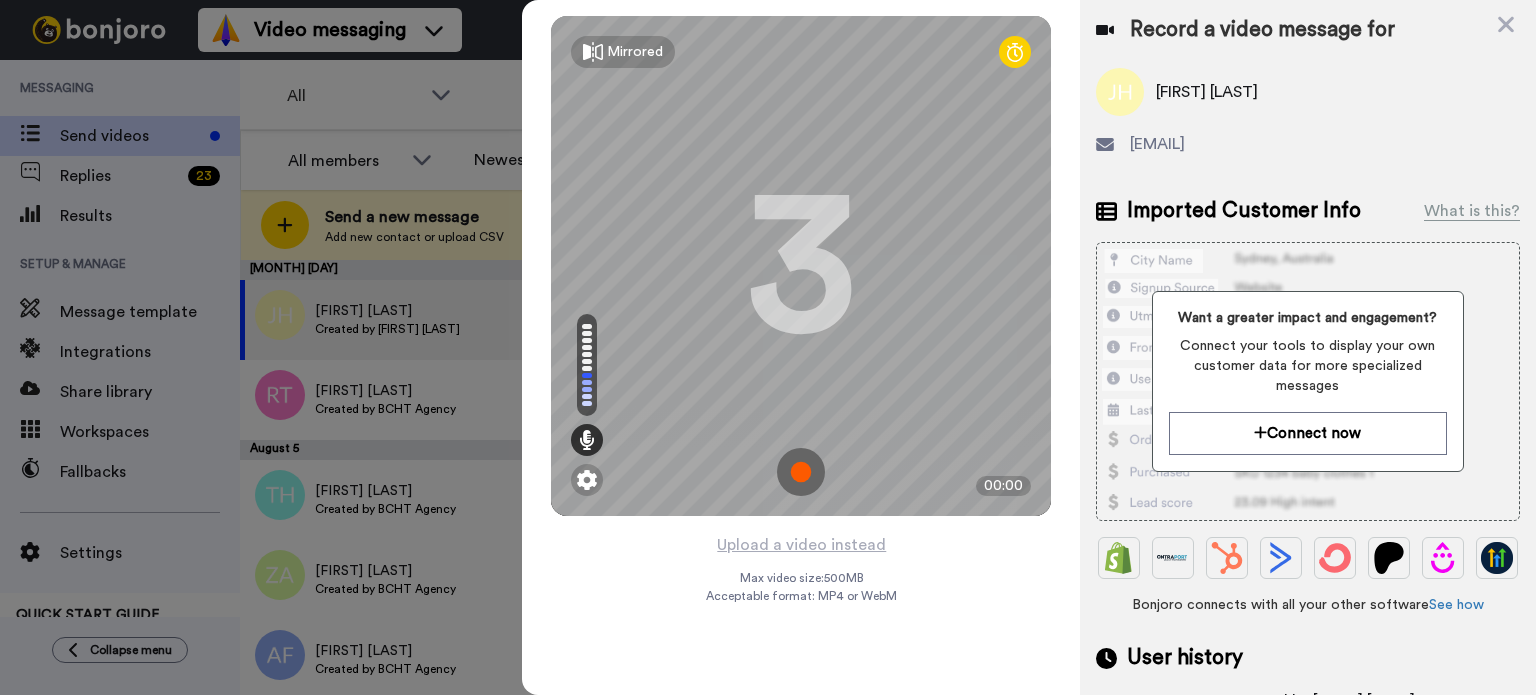 click at bounding box center (801, 472) 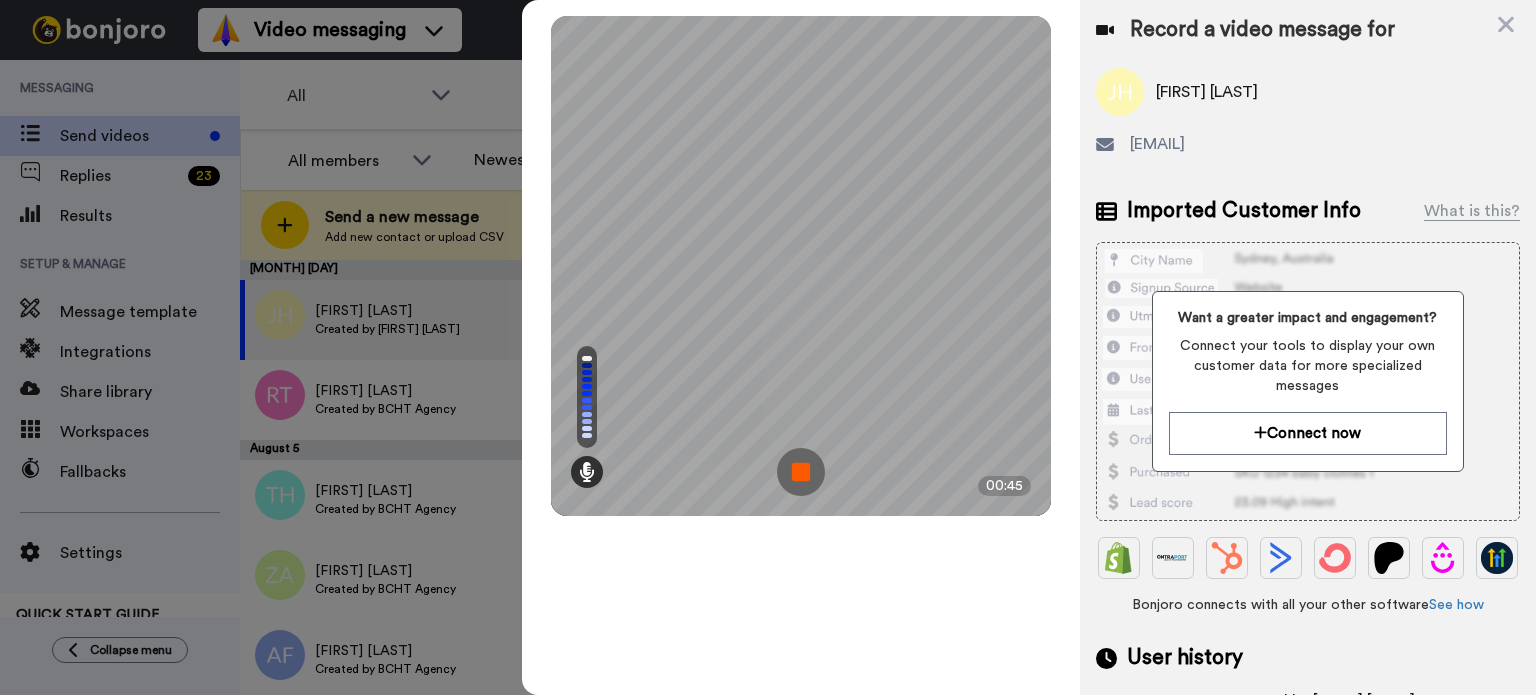 click at bounding box center [801, 472] 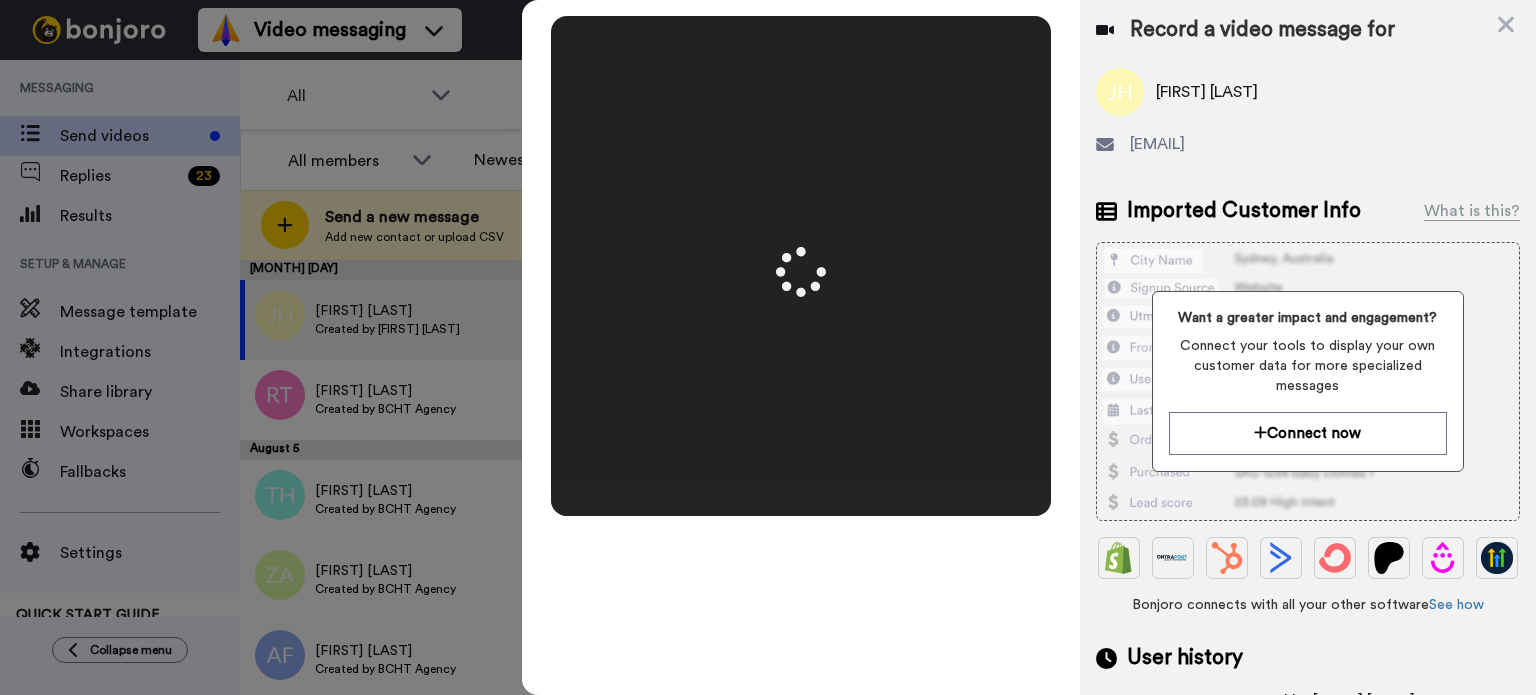click at bounding box center (801, 266) 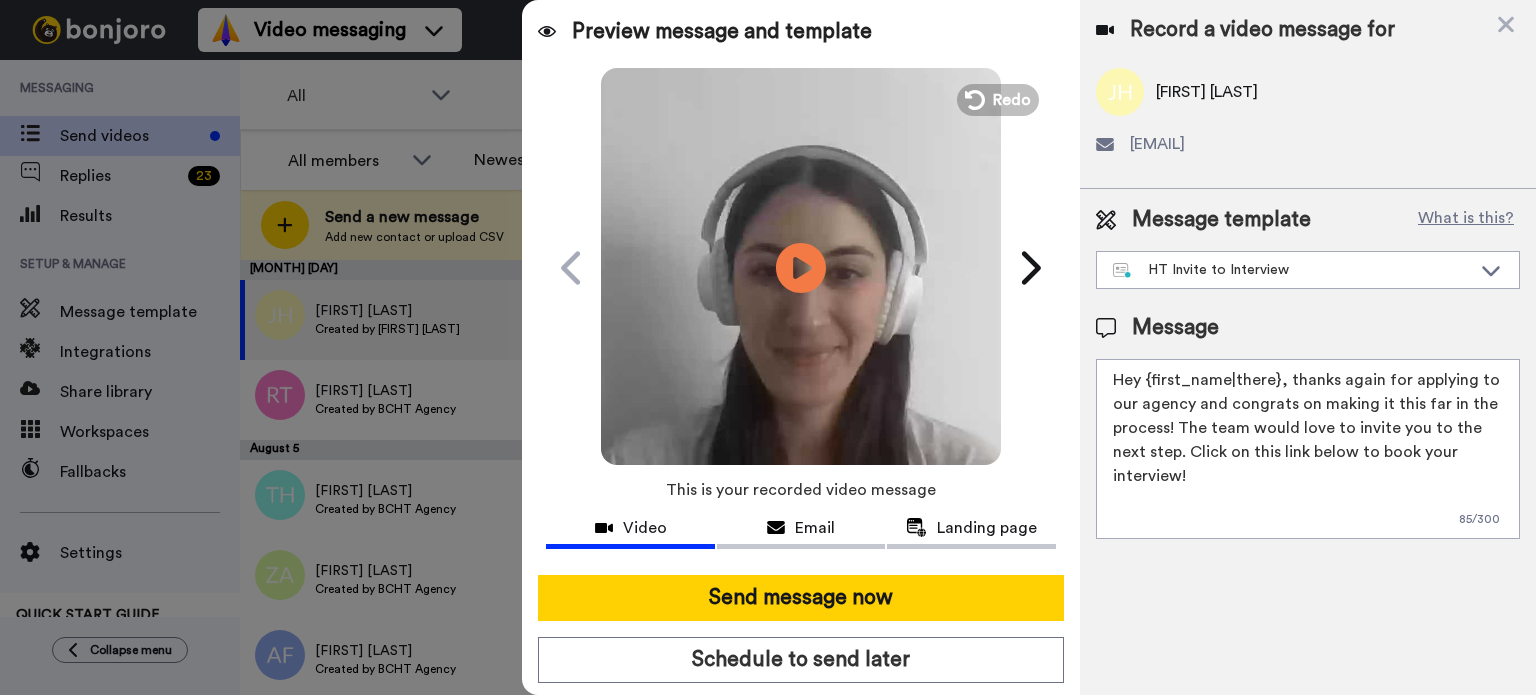 click at bounding box center [801, 265] 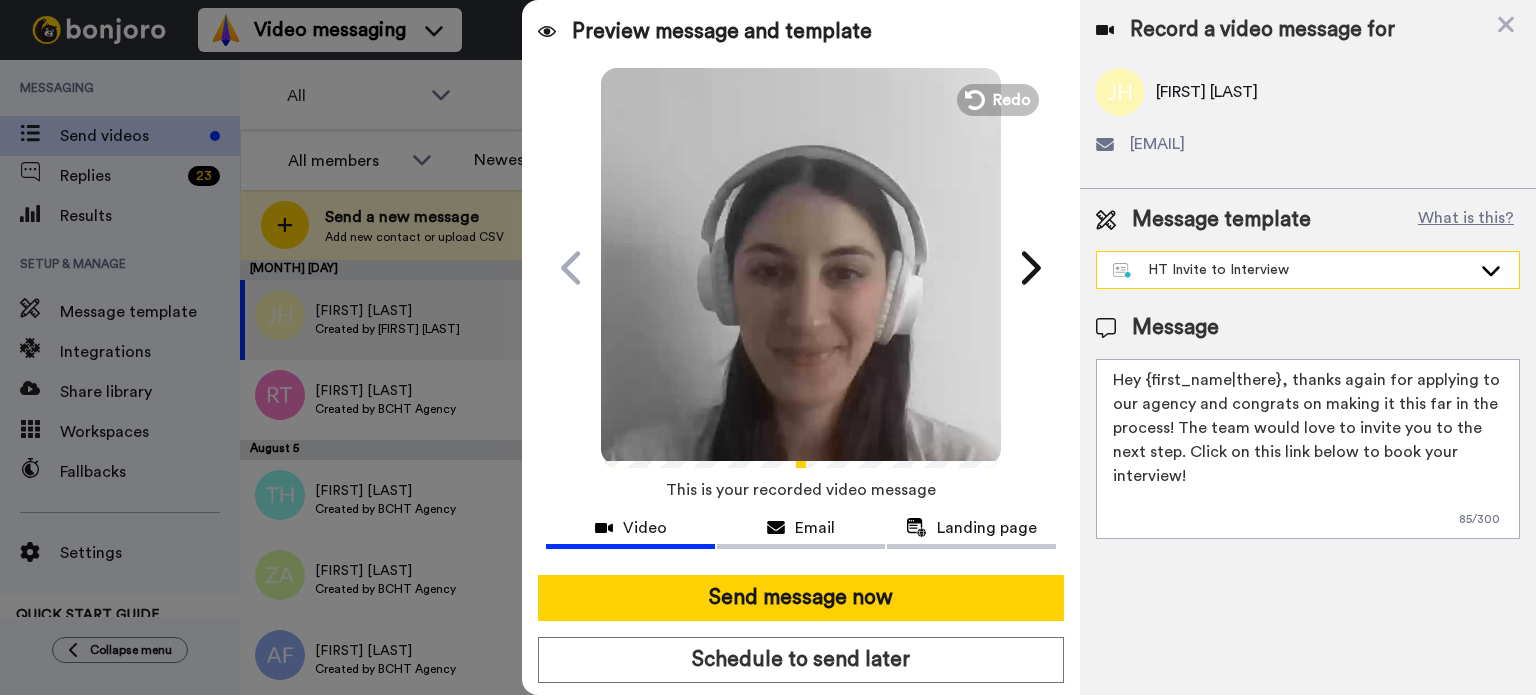 click on "HT Invite to Interview" at bounding box center [1292, 270] 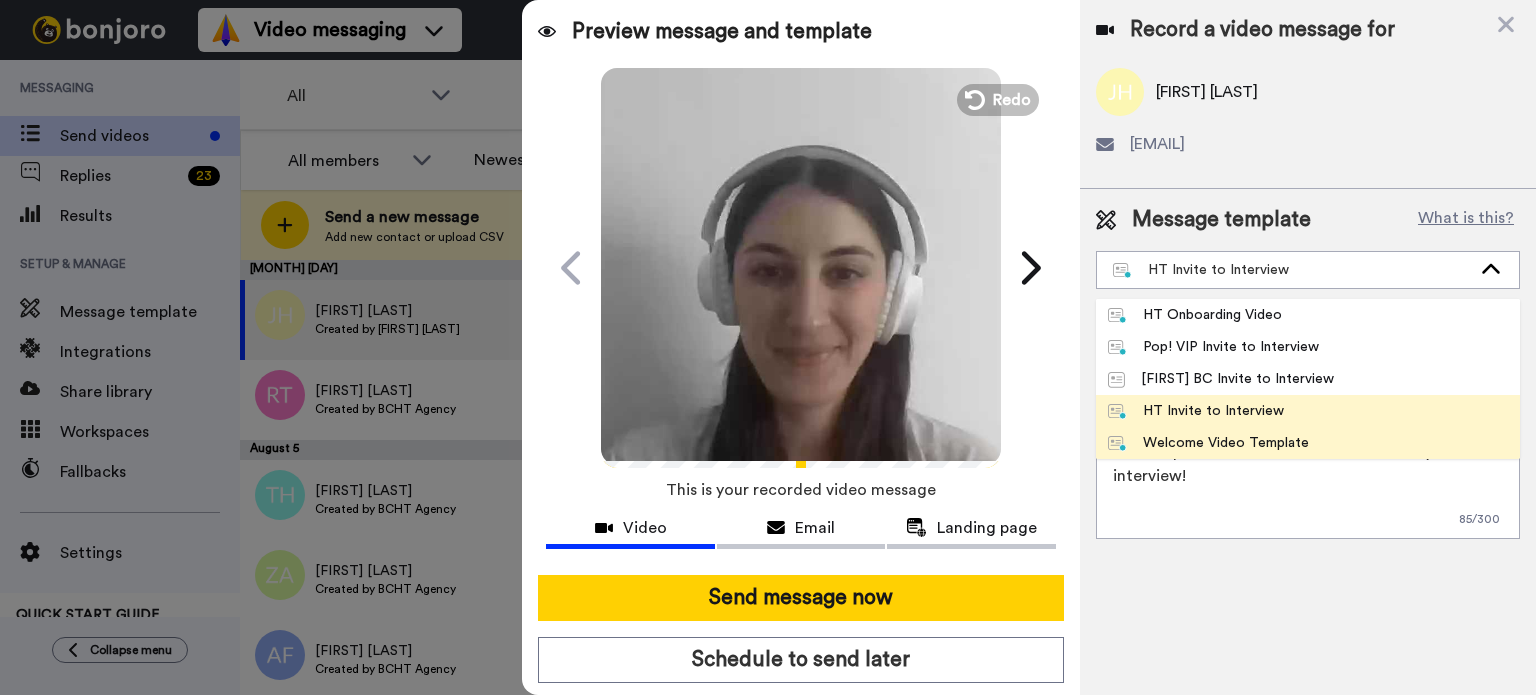 click on "Welcome Video Template" at bounding box center [1308, 443] 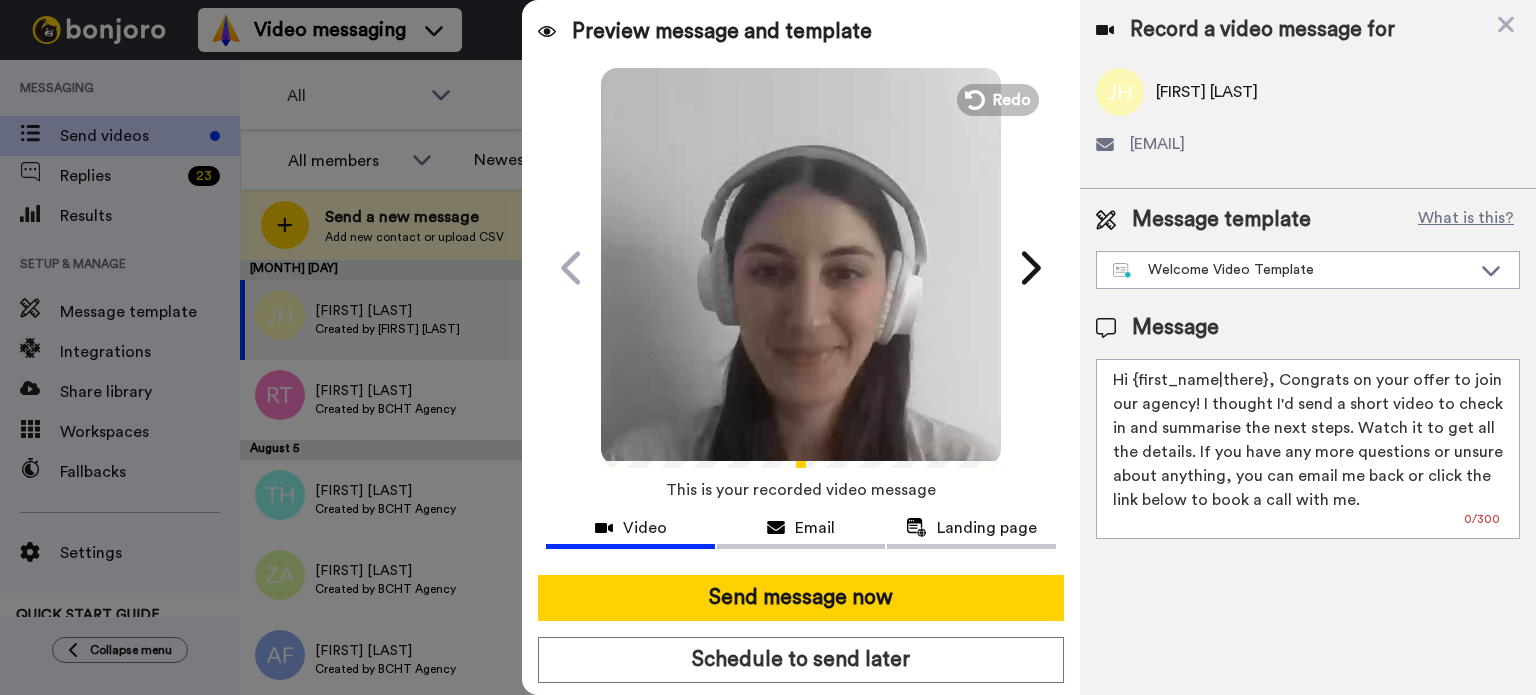 drag, startPoint x: 1136, startPoint y: 383, endPoint x: 1270, endPoint y: 367, distance: 134.95184 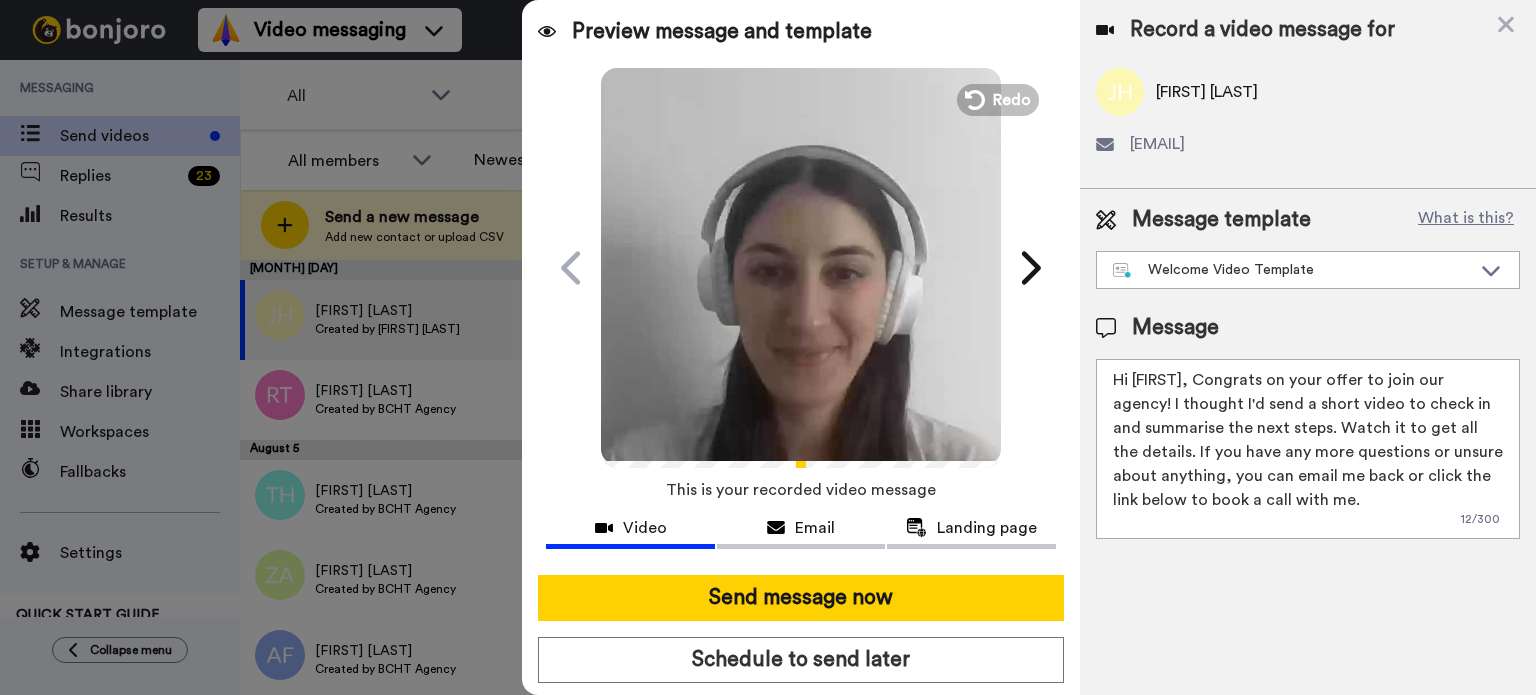 type on "Hi Jennie, Congrats on your offer to join our agency! I thought I'd send a short video to check in and summarise the next steps. Watch it to get all the details. If you have any more questions or unsure about anything, you can email me back or click the link below to book a call with me." 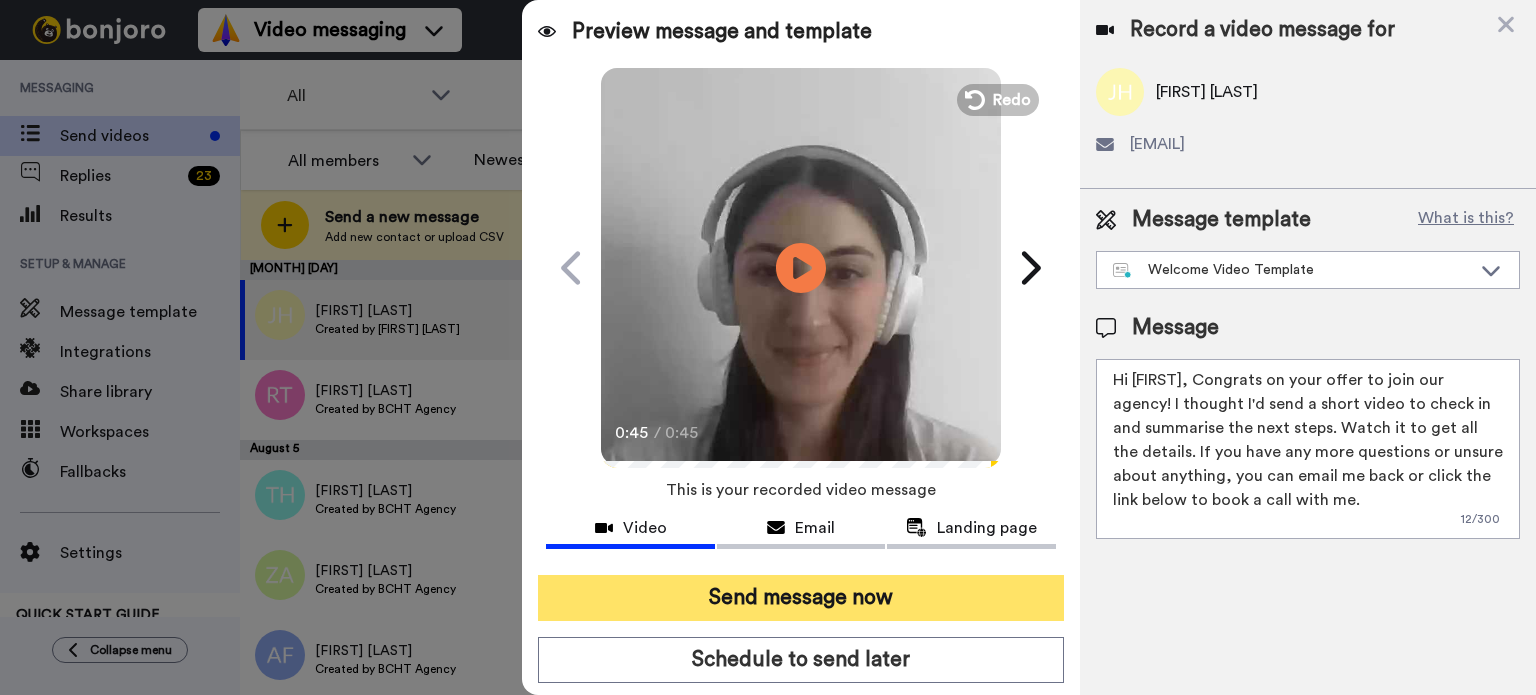 click on "Send message now" at bounding box center (801, 598) 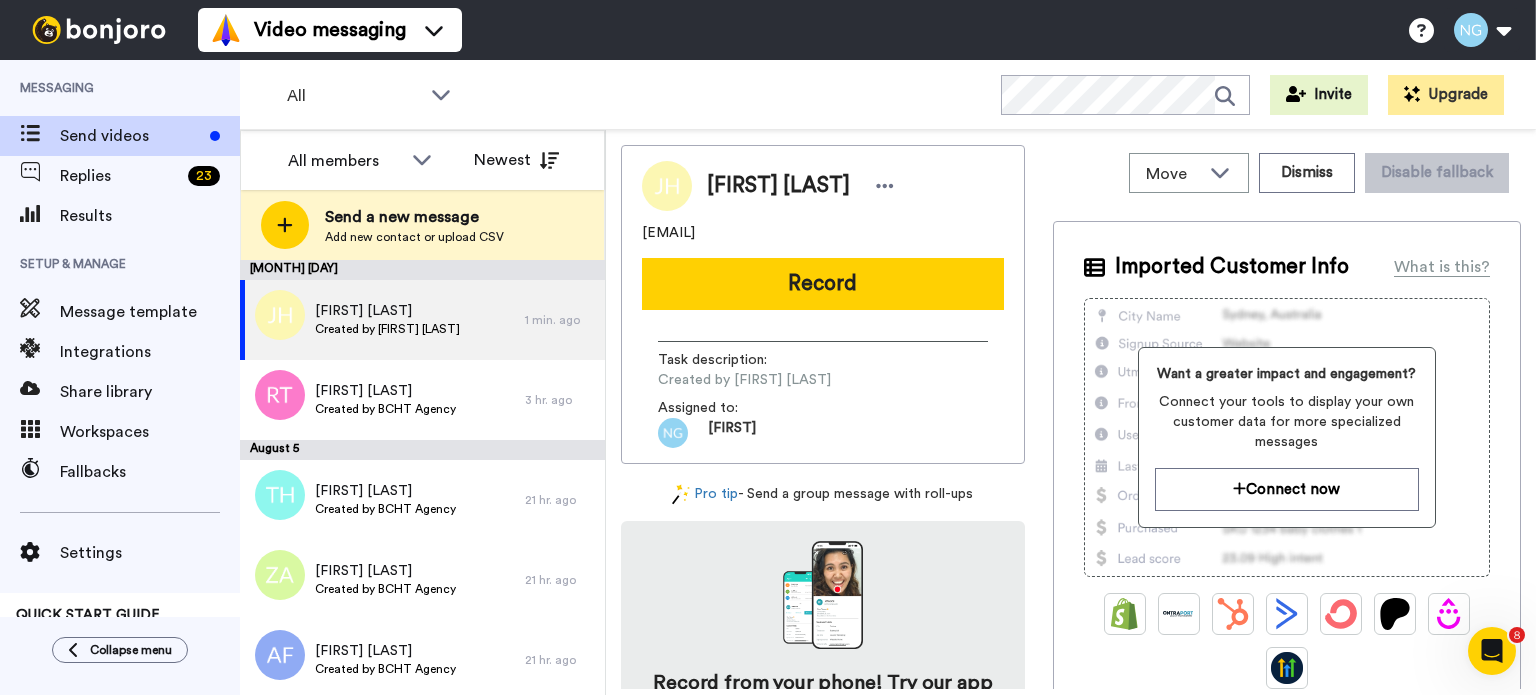scroll, scrollTop: 0, scrollLeft: 0, axis: both 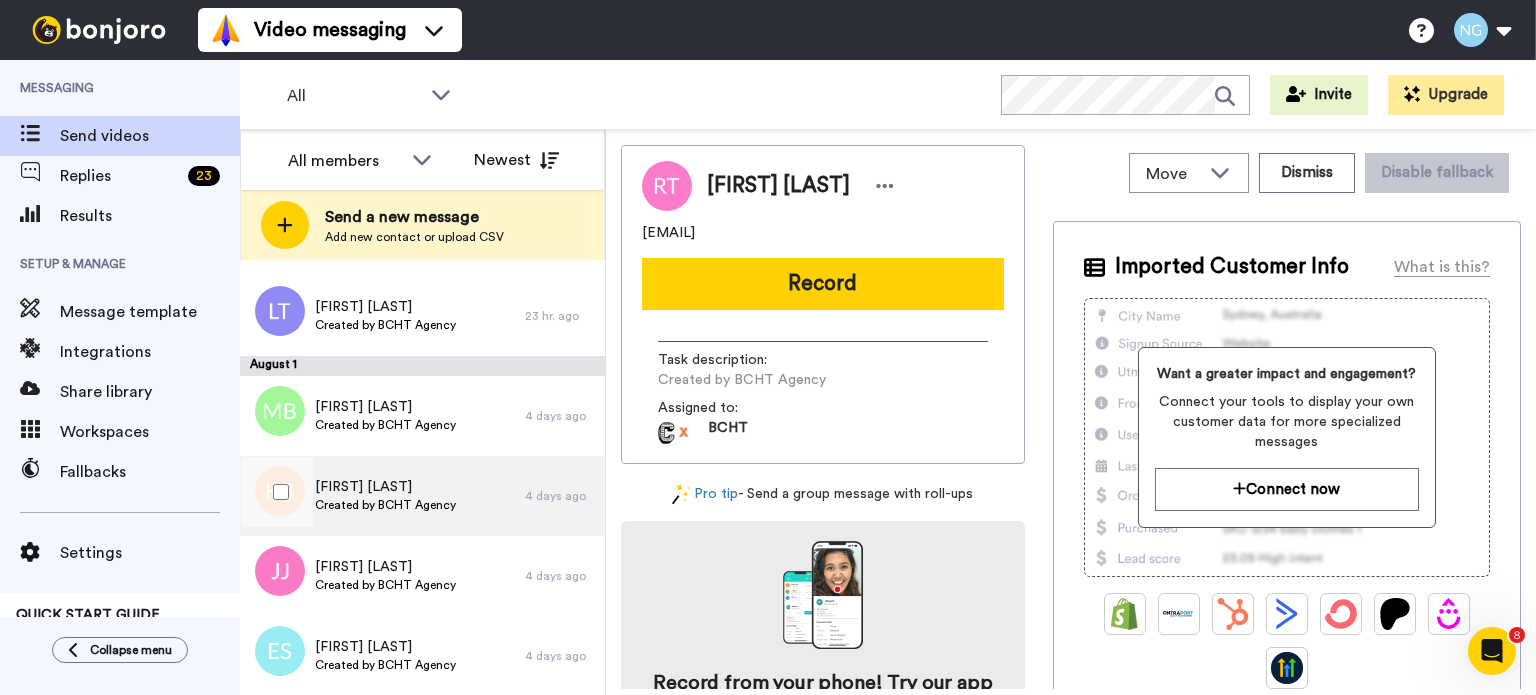 click on "Kasia Bender Created by BCHT Agency" at bounding box center (382, 496) 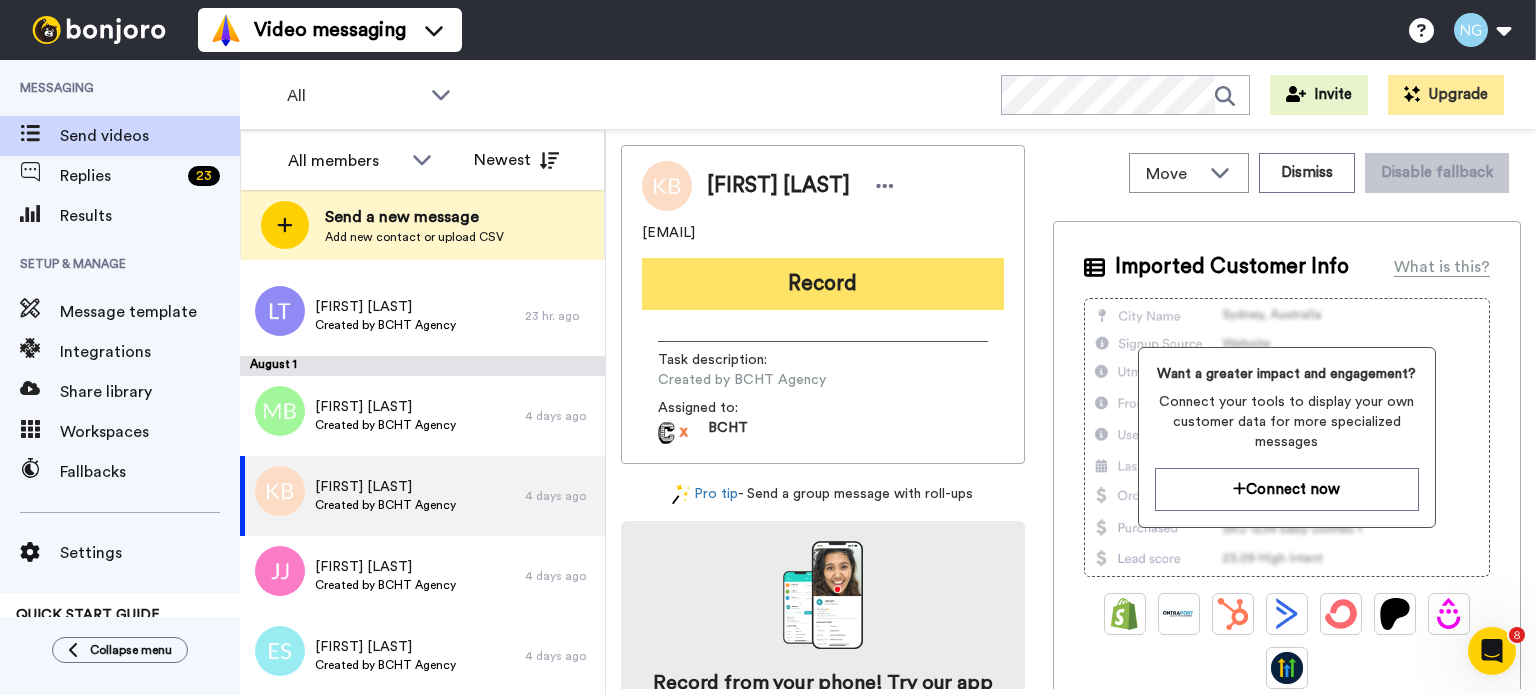 click on "Record" at bounding box center [823, 284] 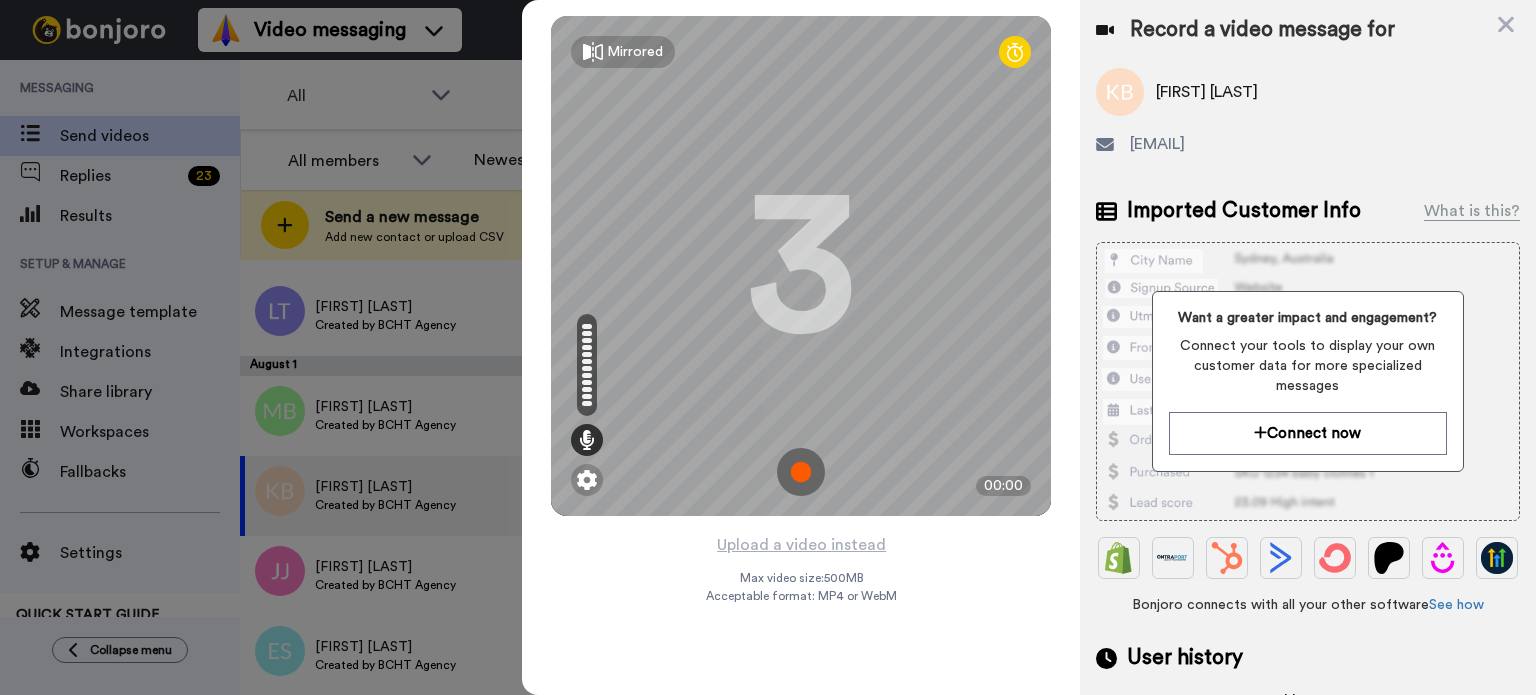 click at bounding box center [801, 472] 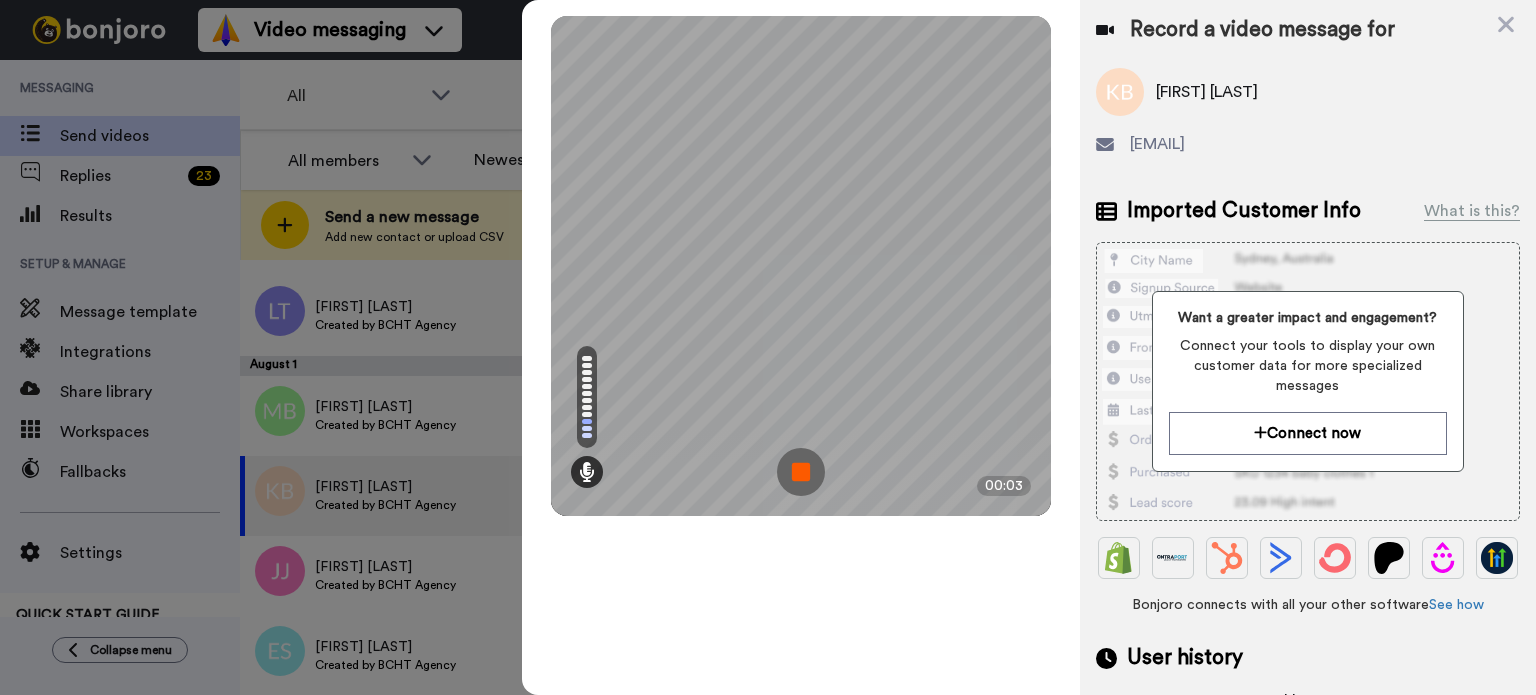 click at bounding box center (801, 472) 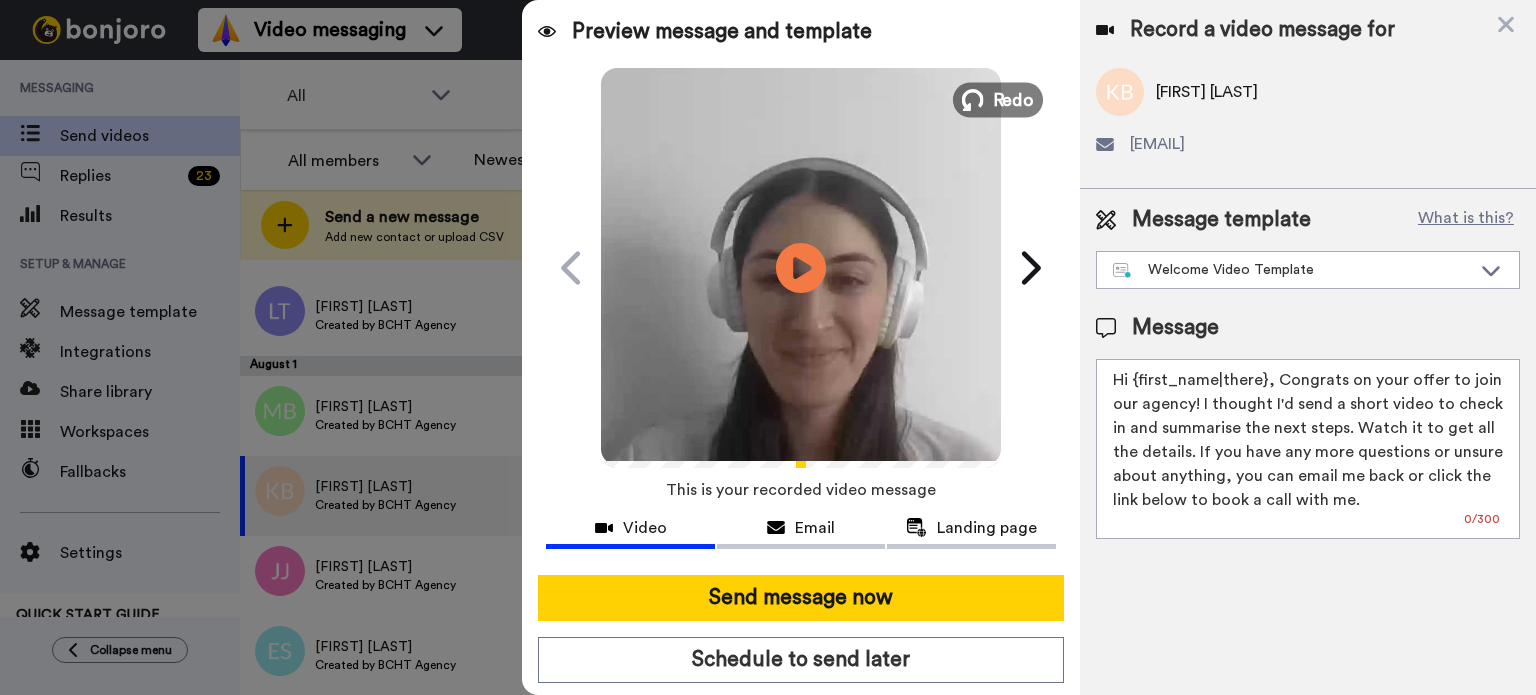 click on "Redo" at bounding box center [1014, 99] 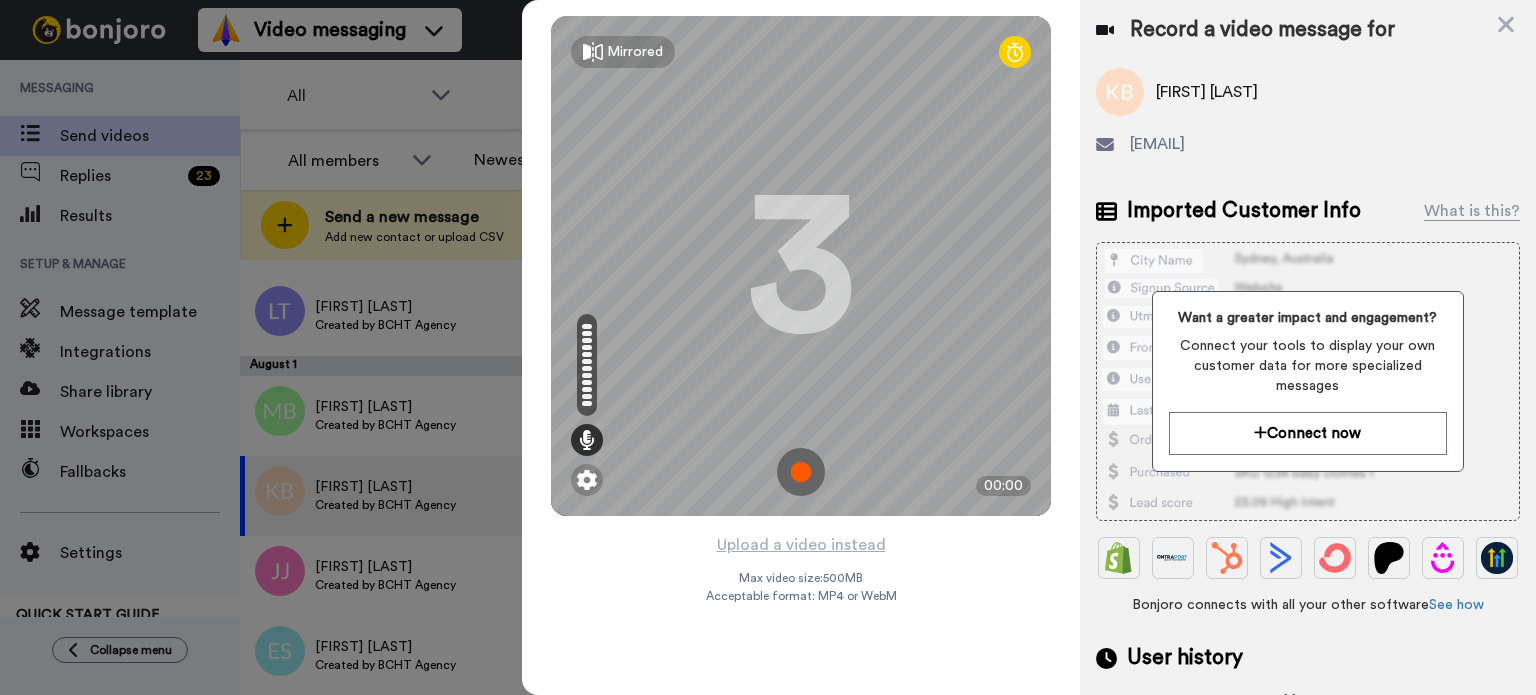 click at bounding box center (801, 472) 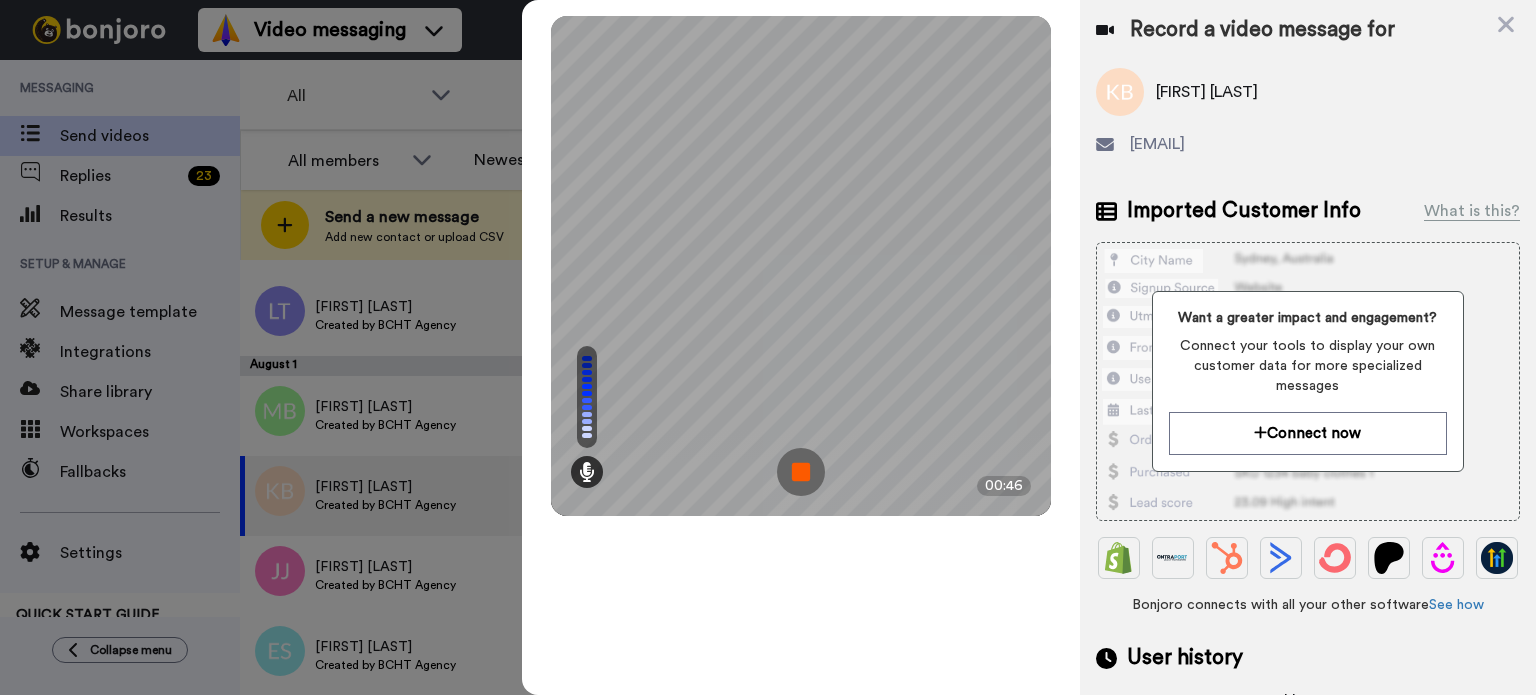 click at bounding box center [801, 472] 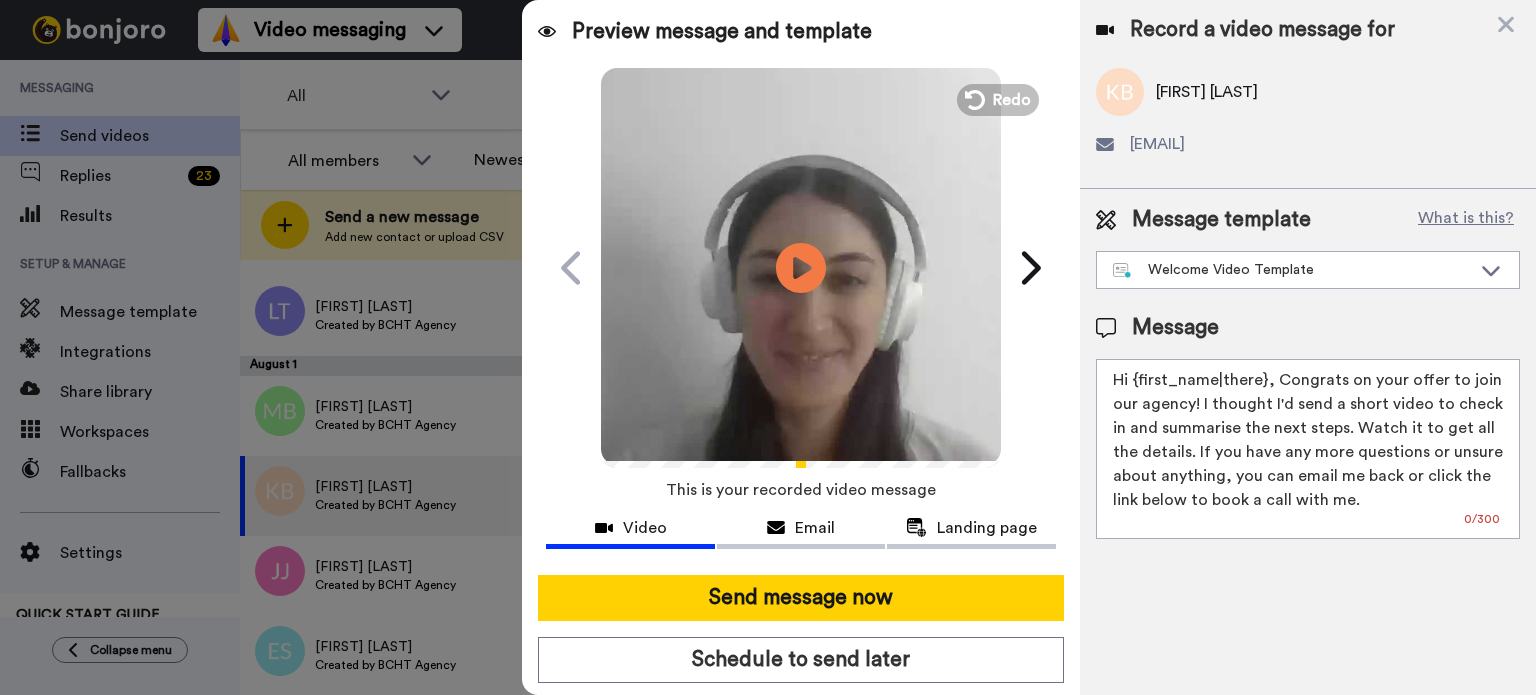 click 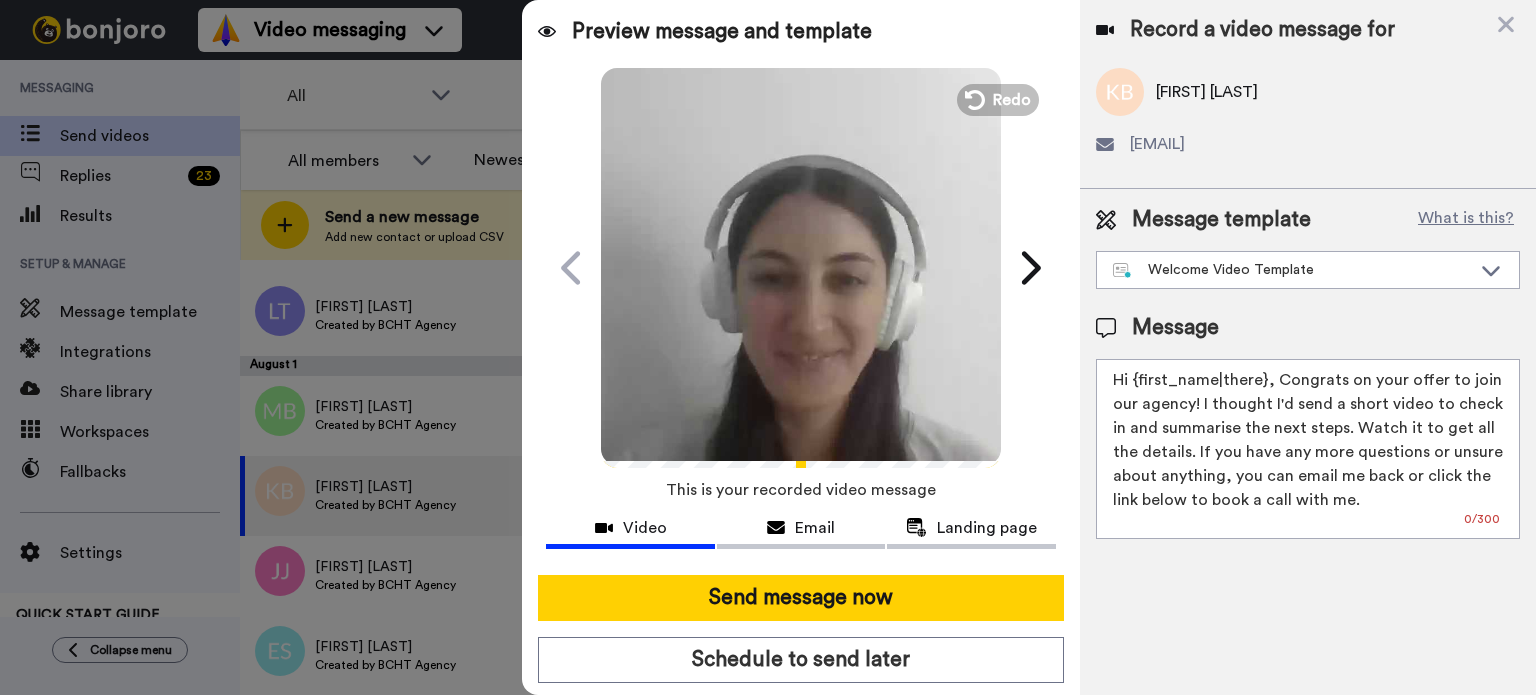 drag, startPoint x: 1132, startPoint y: 373, endPoint x: 1263, endPoint y: 371, distance: 131.01526 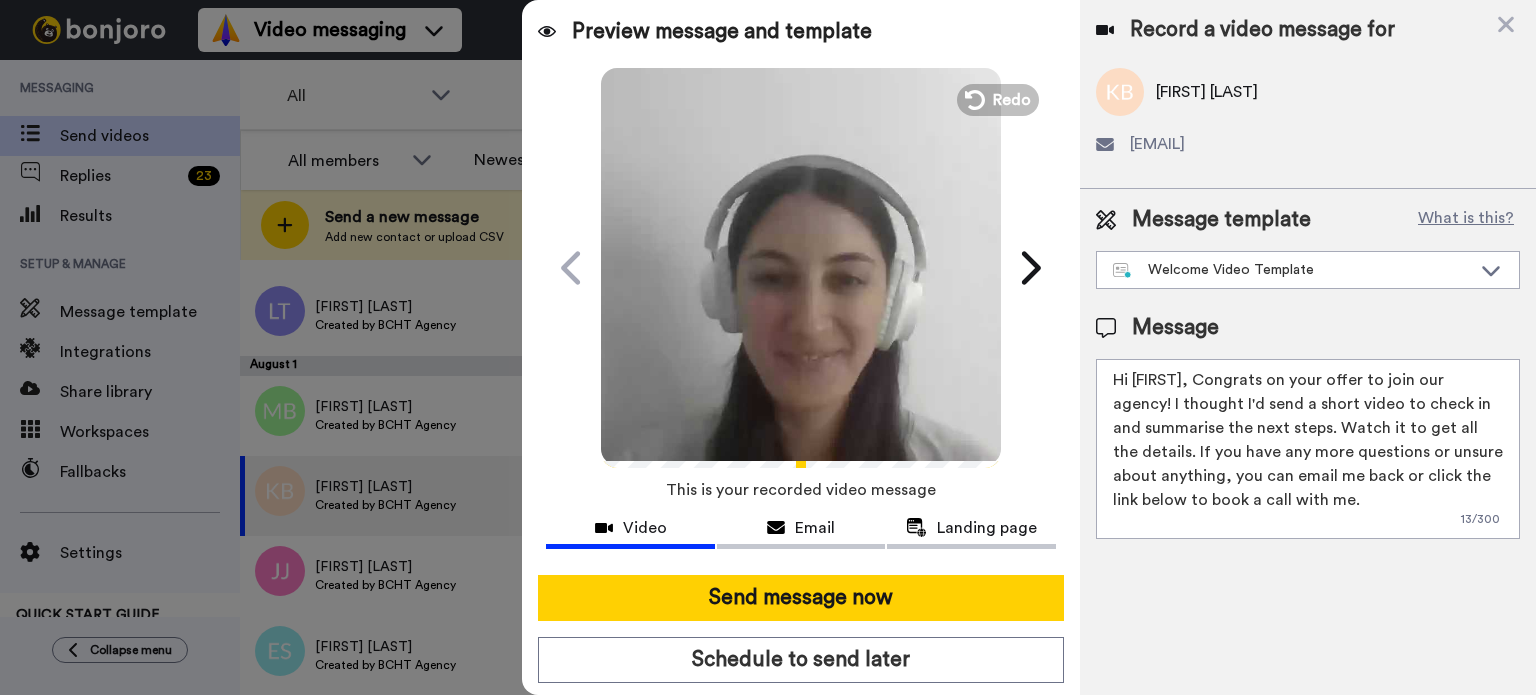 click on "Hi Kasia, Congrats on your offer to join our agency! I thought I'd send a short video to check in and summarise the next steps. Watch it to get all the details. If you have any more questions or unsure about anything, you can email me back or click the link below to book a call with me." at bounding box center (1308, 449) 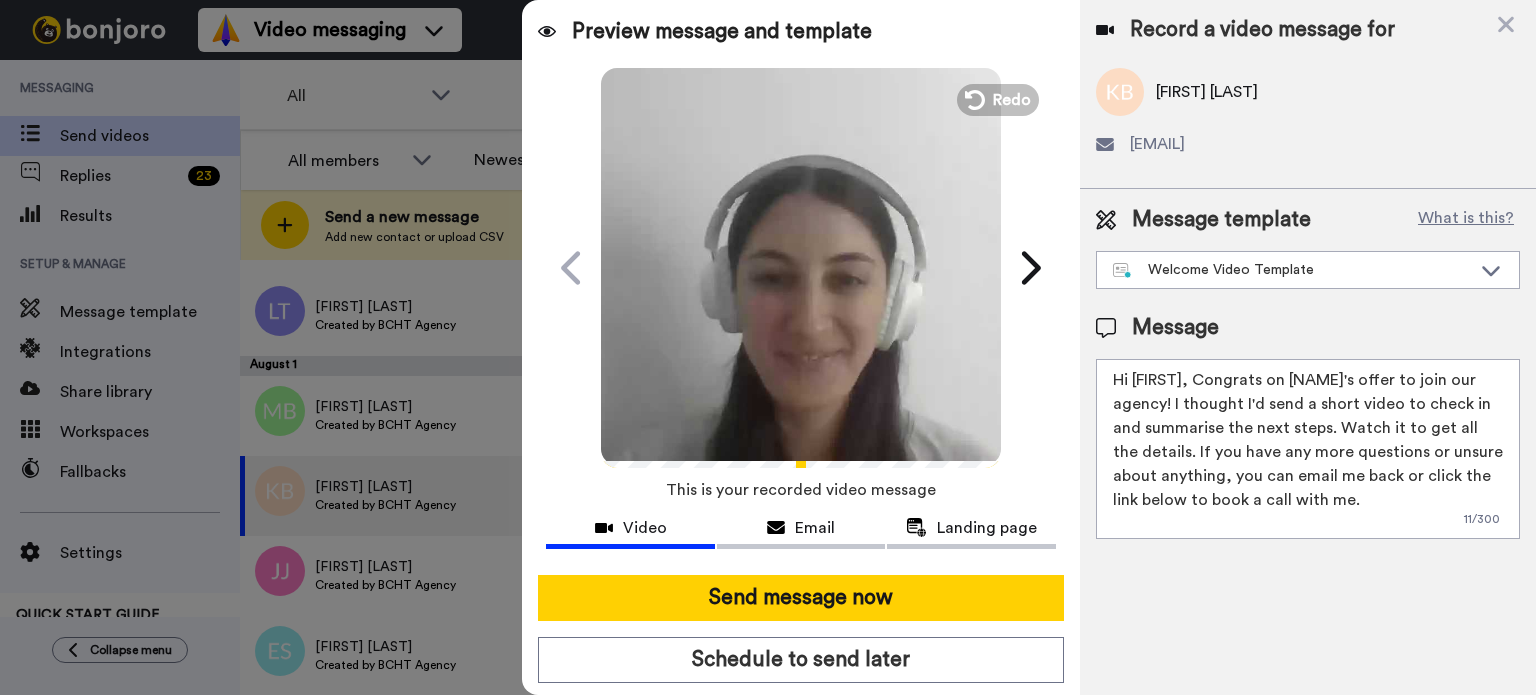 type on "Hi Kasia, Congrats on Adam's offer to join our agency! I thought I'd send a short video to check in and summarise the next steps. Watch it to get all the details. If you have any more questions or unsure about anything, you can email me back or click the link below to book a call with me." 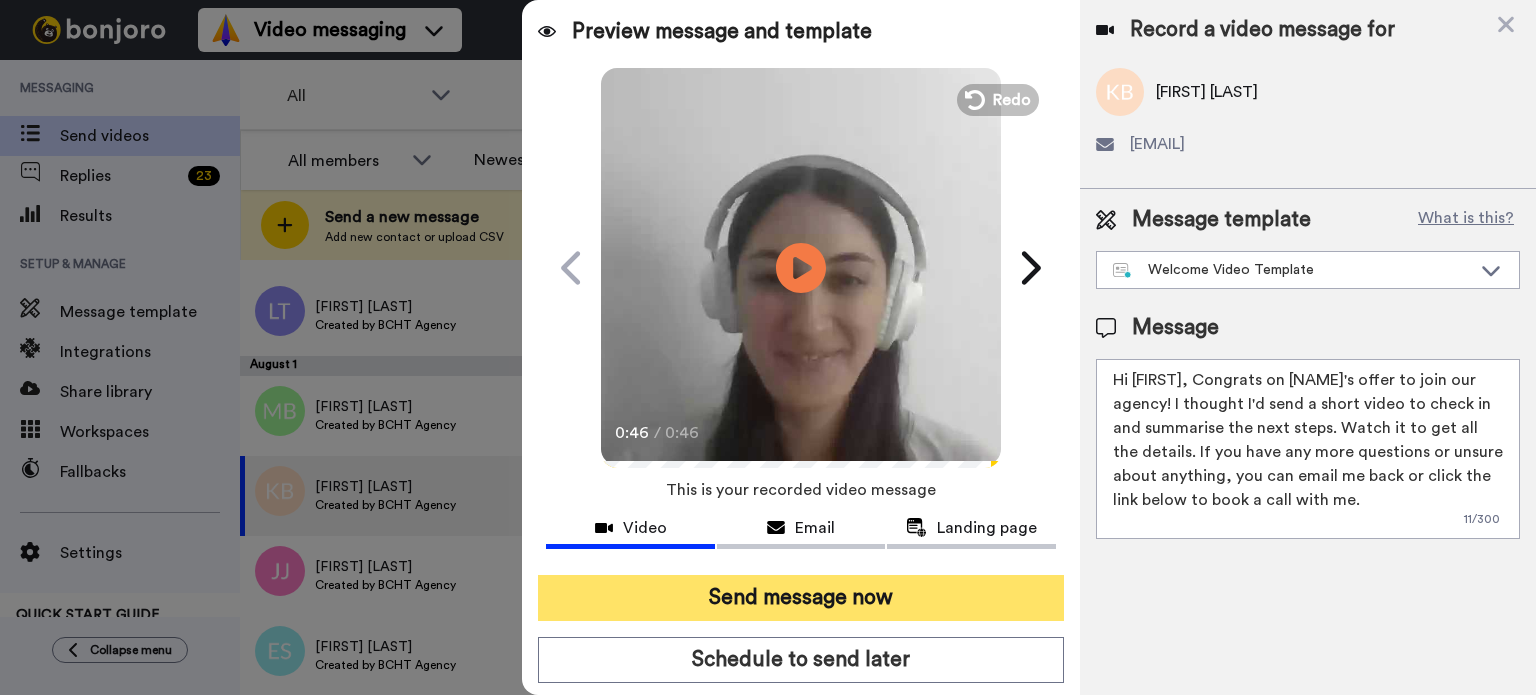 click on "Send message now" at bounding box center [801, 598] 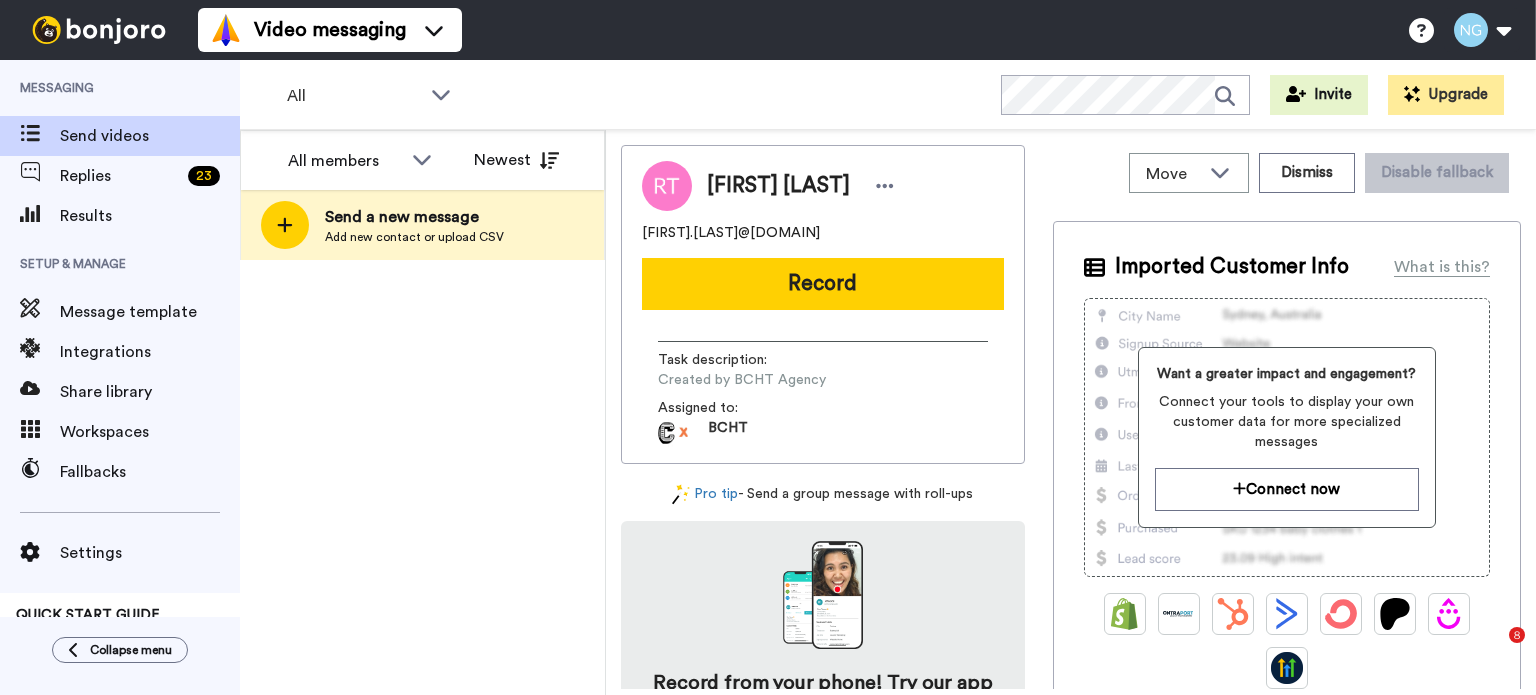 scroll, scrollTop: 0, scrollLeft: 0, axis: both 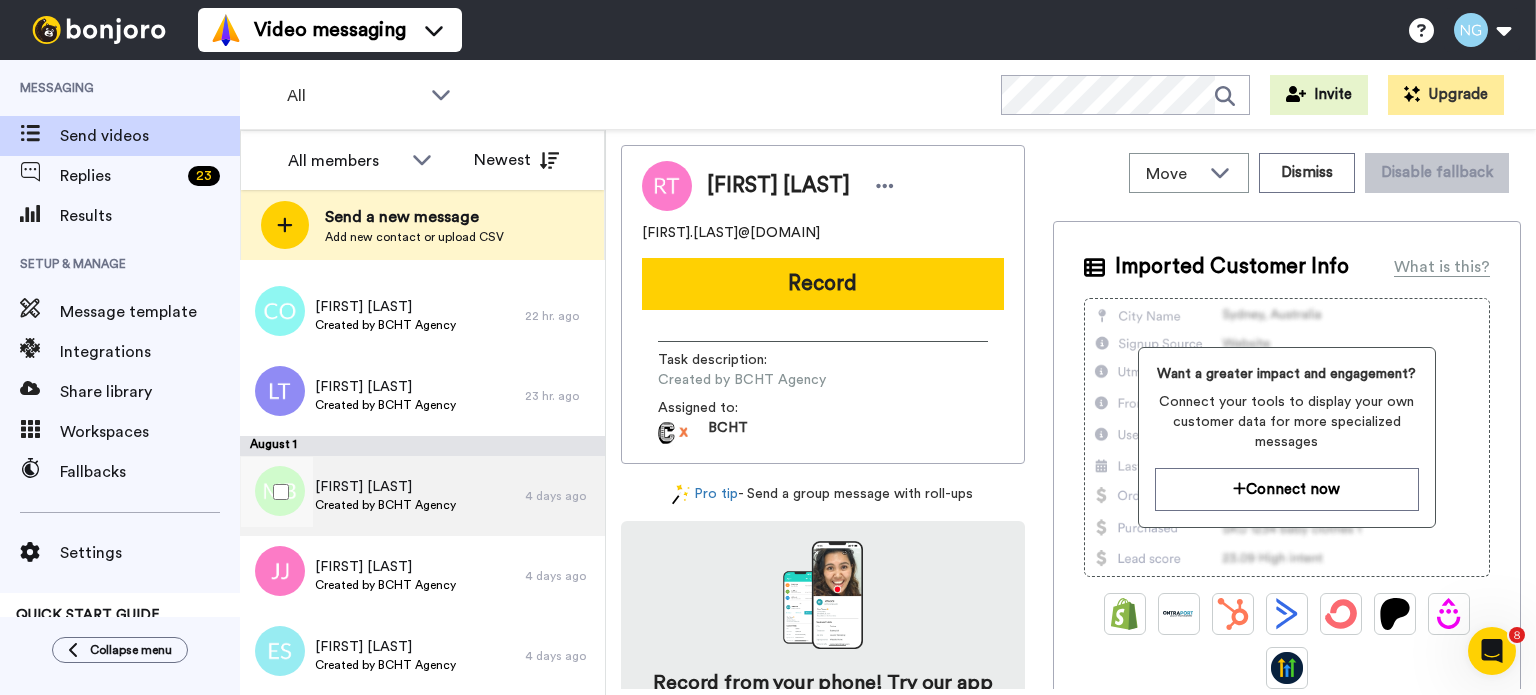 click on "[FIRST] [LAST] Created by BCHT Agency" at bounding box center (382, 496) 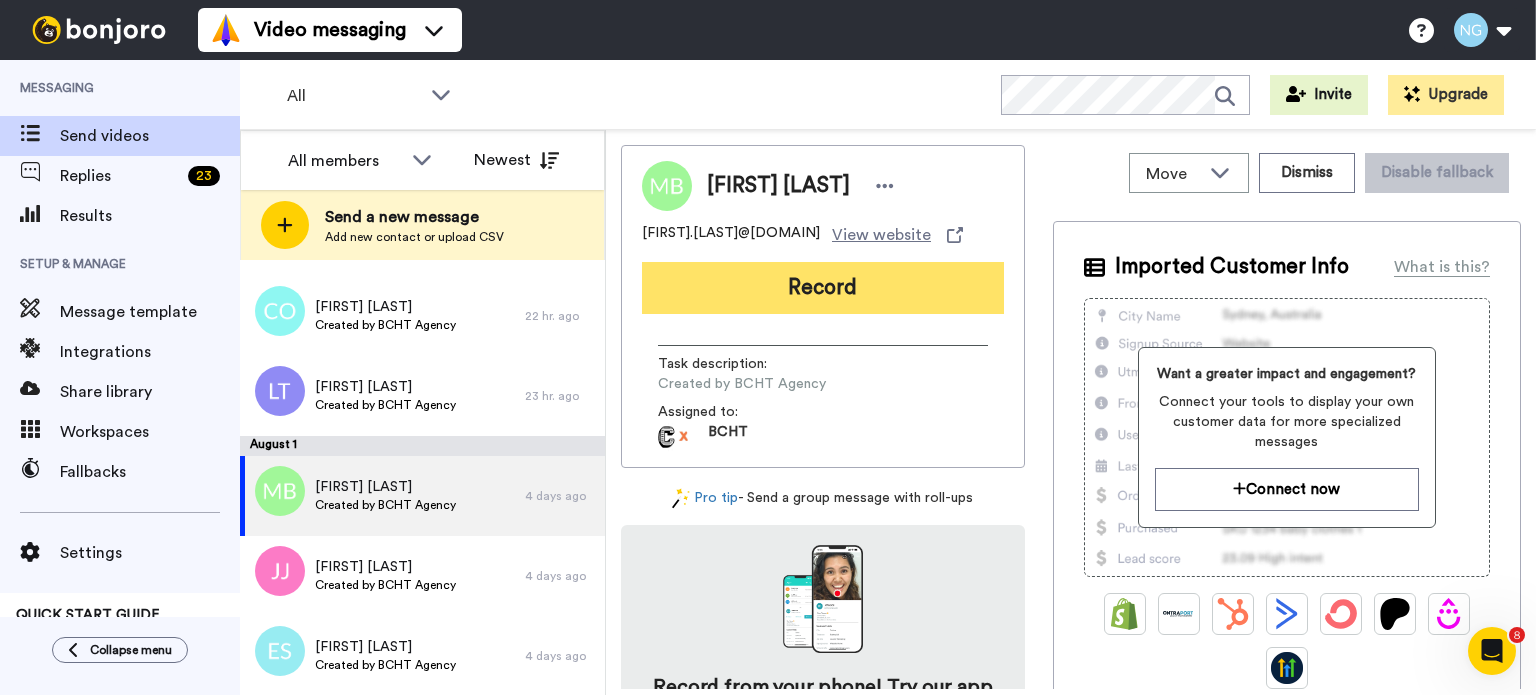 click on "Record" at bounding box center [823, 288] 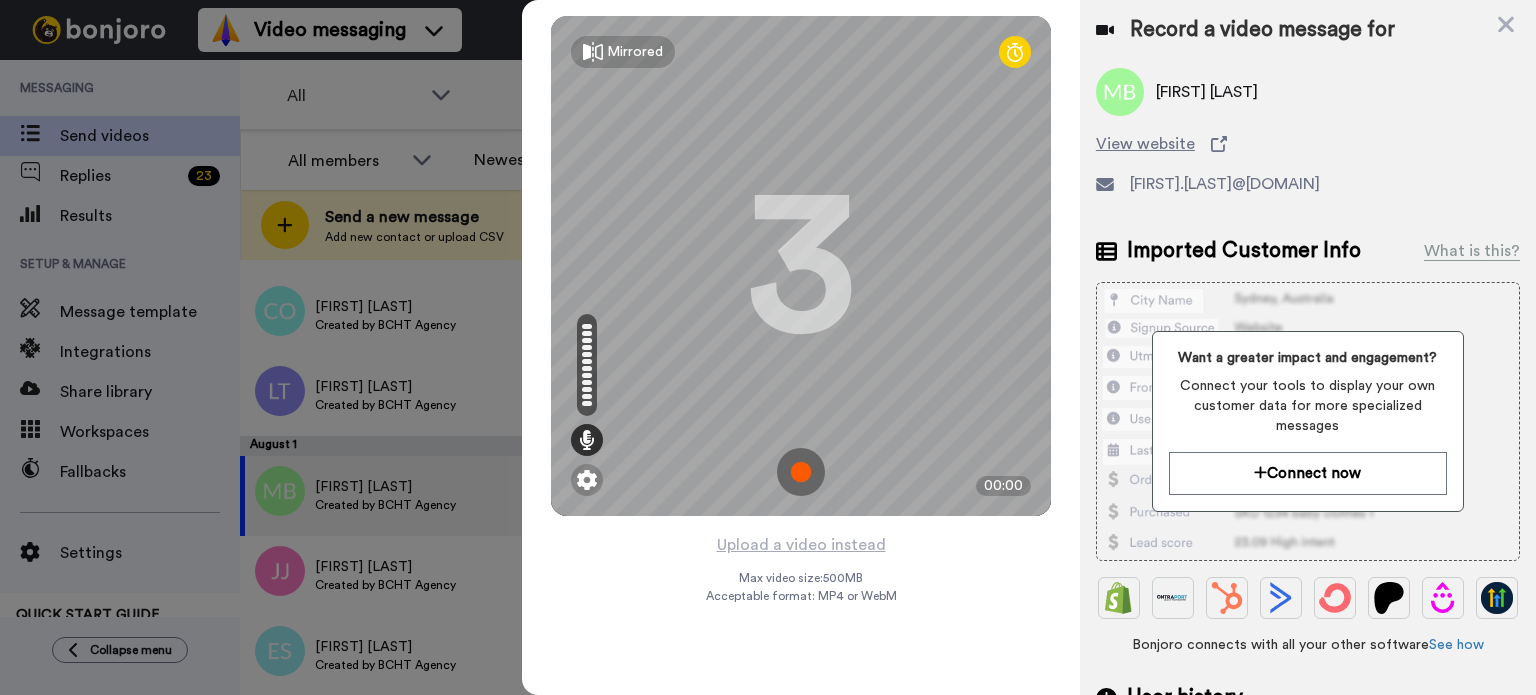 click at bounding box center (801, 472) 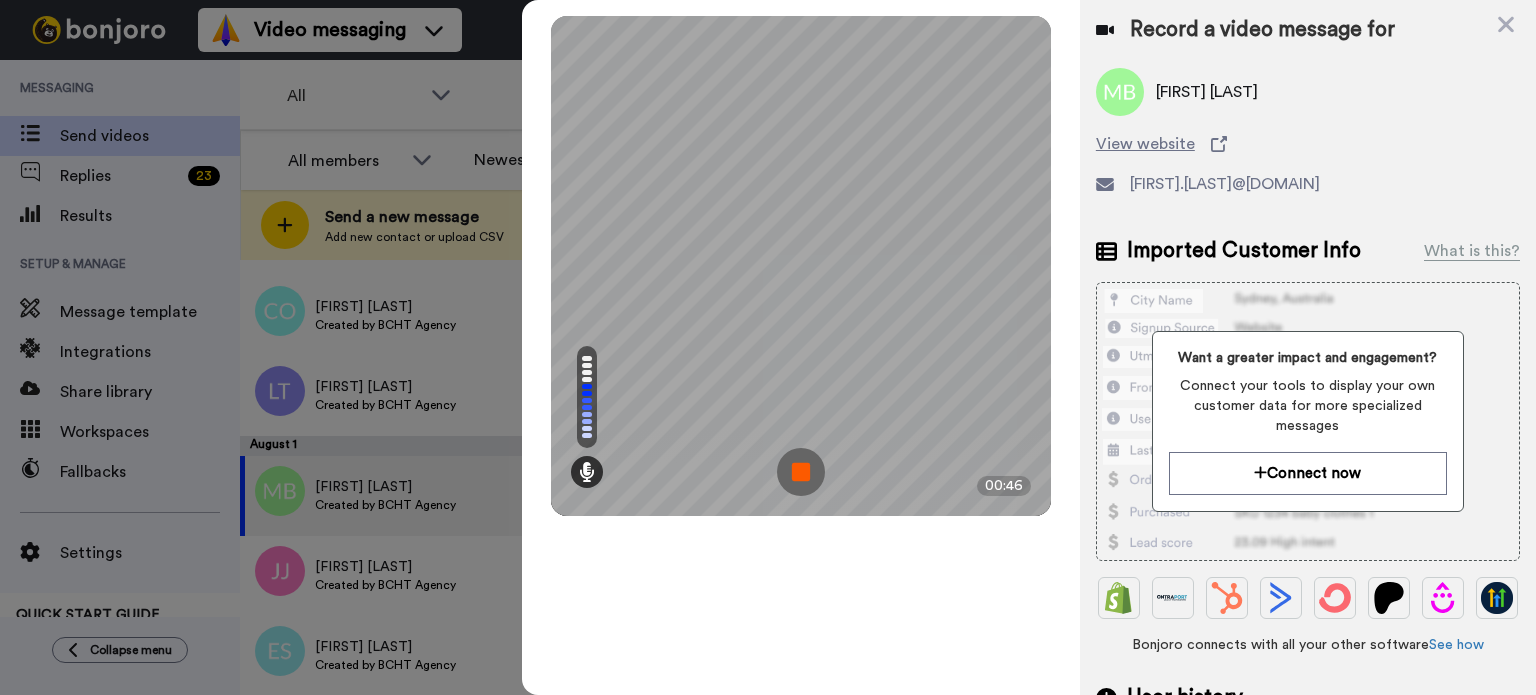 click at bounding box center [801, 472] 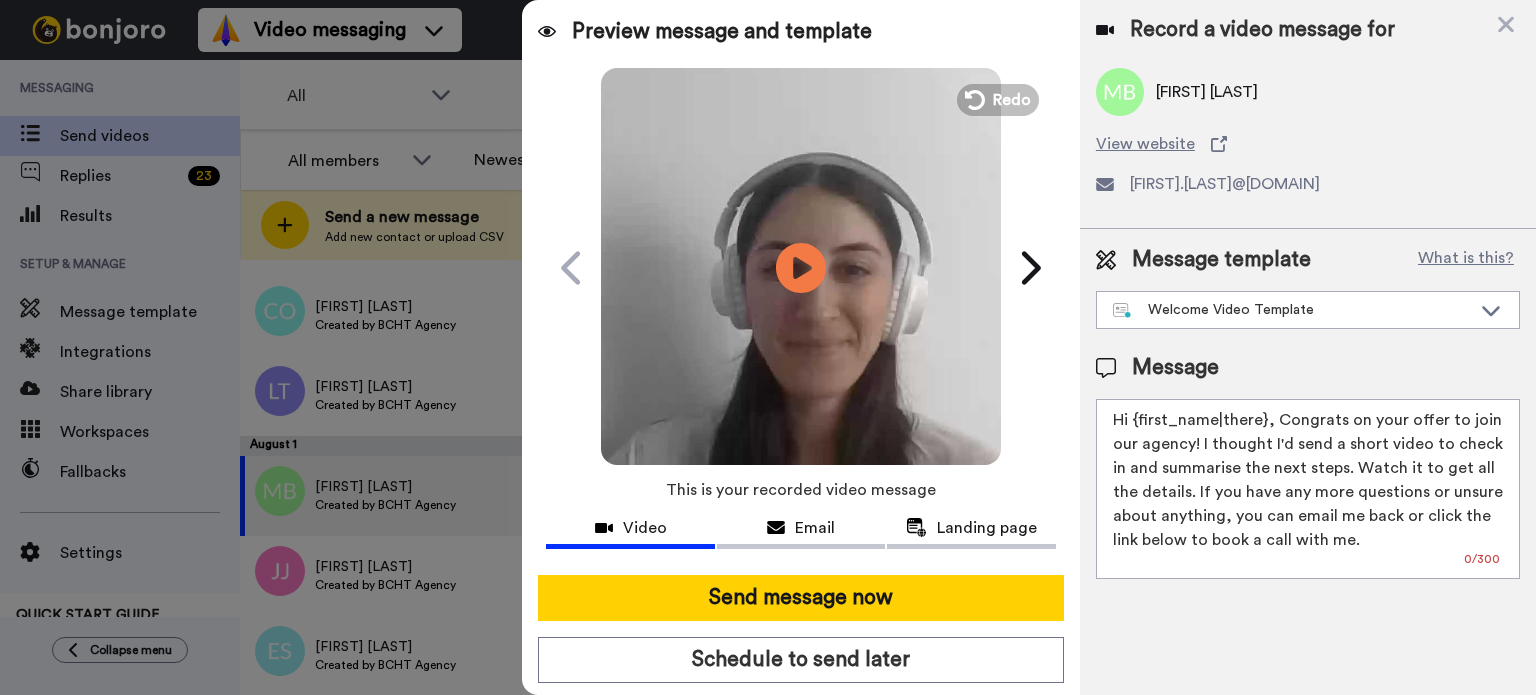 click on "Play/Pause" 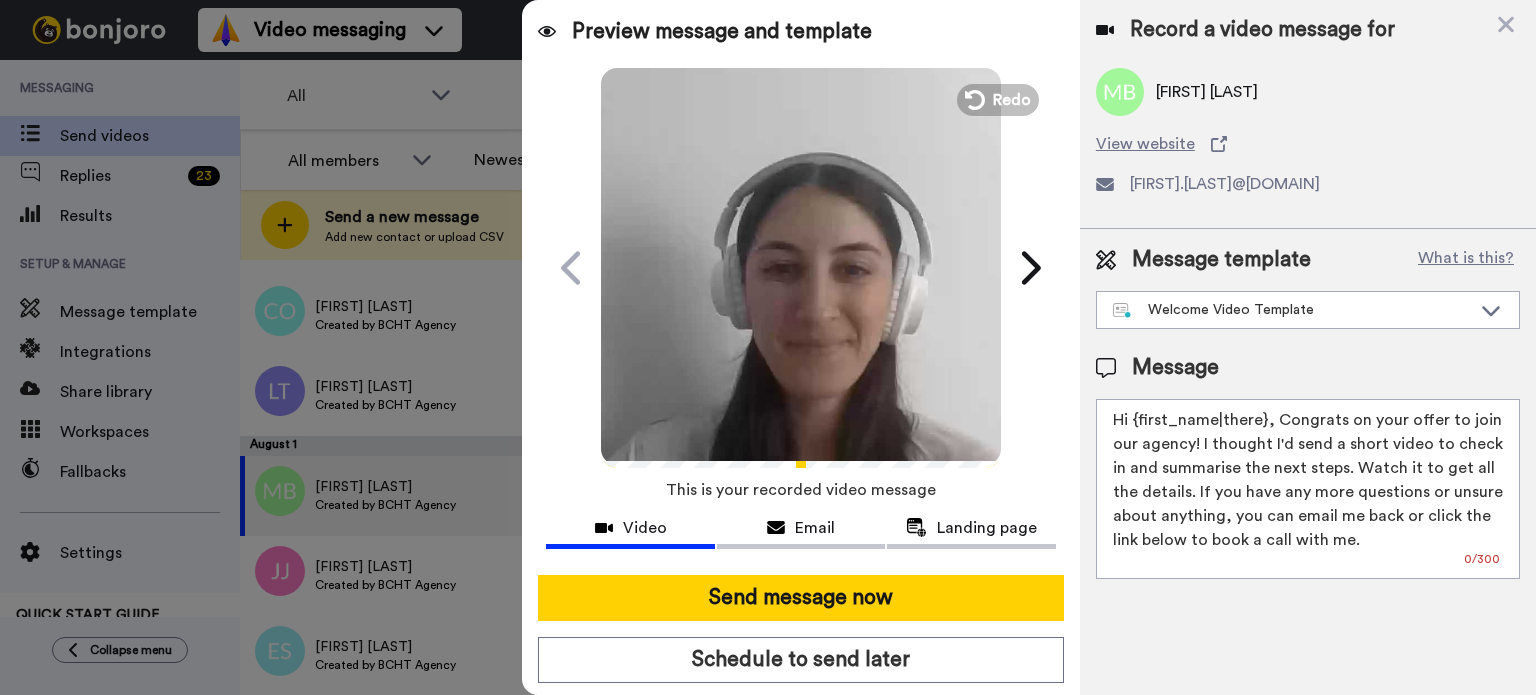 drag, startPoint x: 1136, startPoint y: 409, endPoint x: 1266, endPoint y: 426, distance: 131.10683 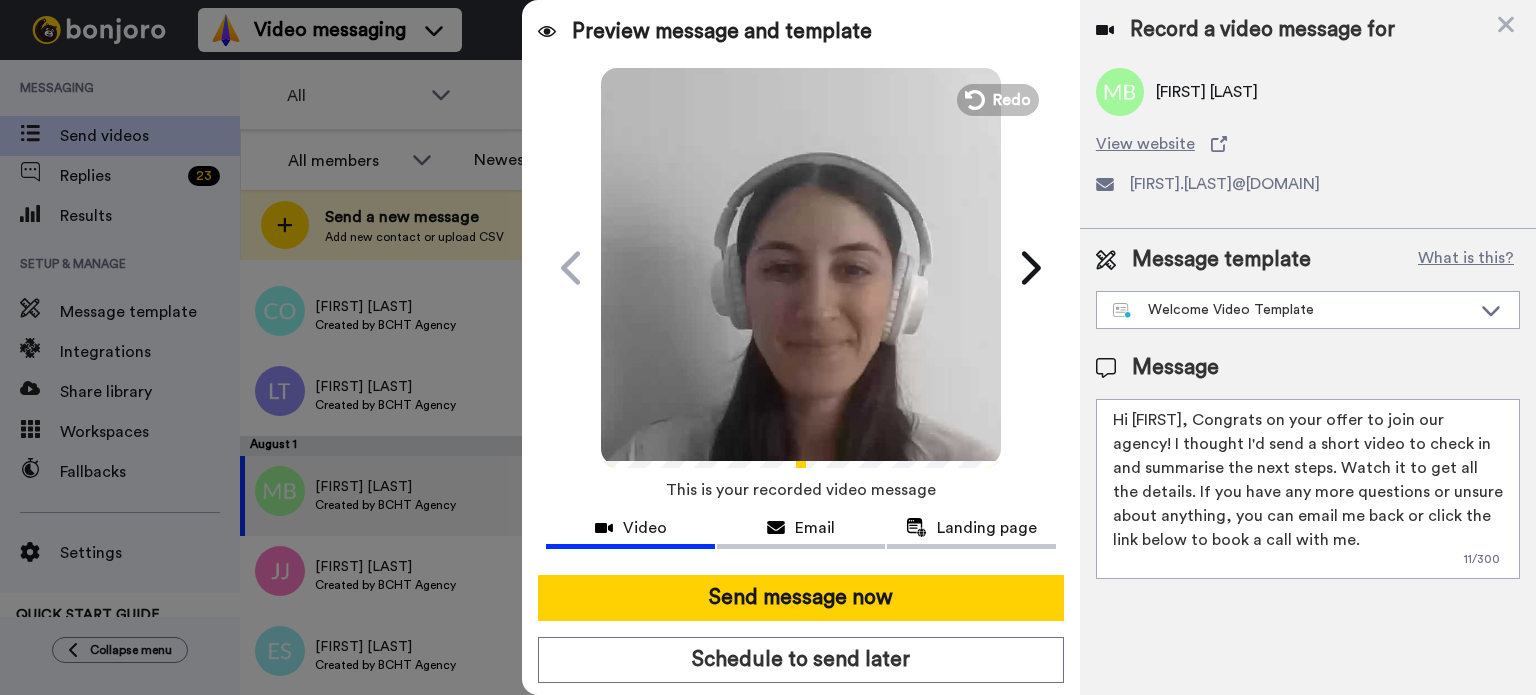click on "Hi Melissa, Congrats on your offer to join our agency! I thought I'd send a short video to check in and summarise the next steps. Watch it to get all the details. If you have any more questions or unsure about anything, you can email me back or click the link below to book a call with me." at bounding box center (1308, 489) 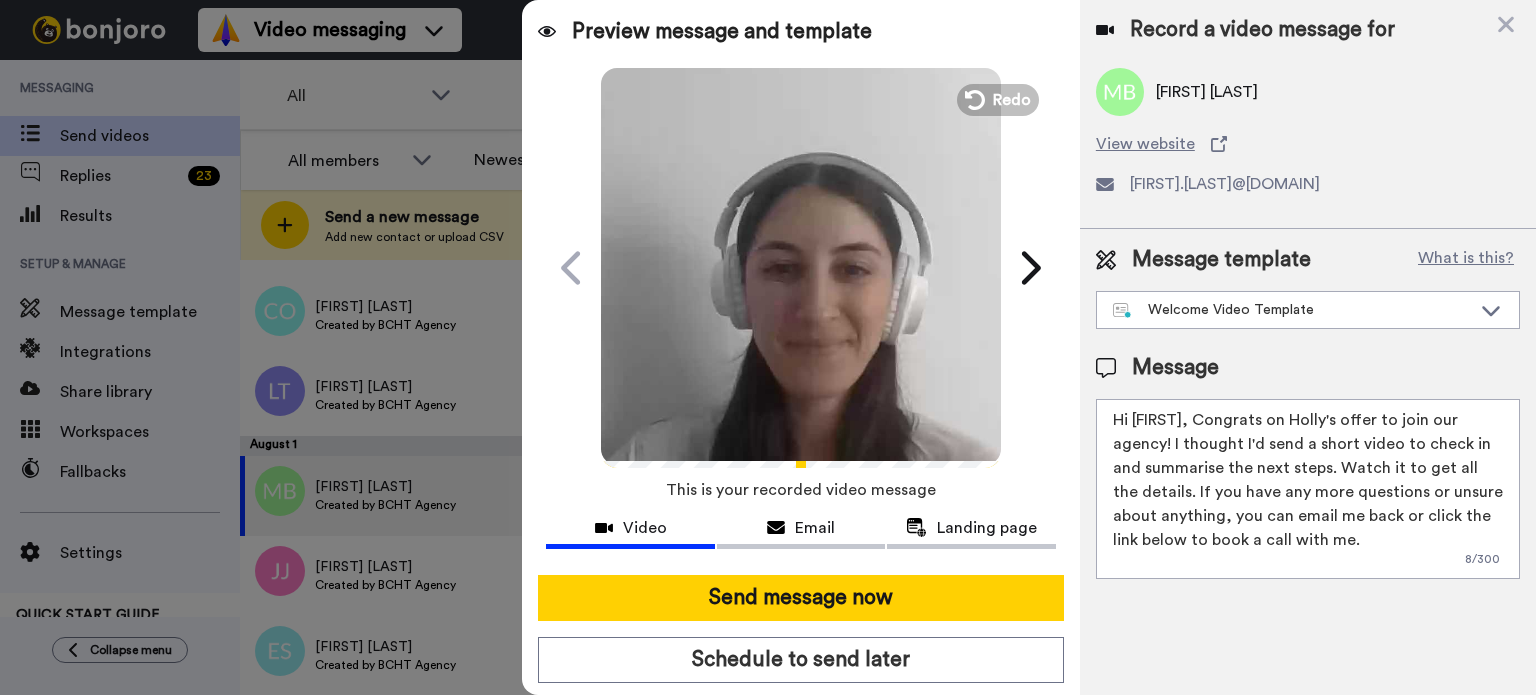 type on "Hi Melissa, Congrats on Holly's offer to join our agency! I thought I'd send a short video to check in and summarise the next steps. Watch it to get all the details. If you have any more questions or unsure about anything, you can email me back or click the link below to book a call with me." 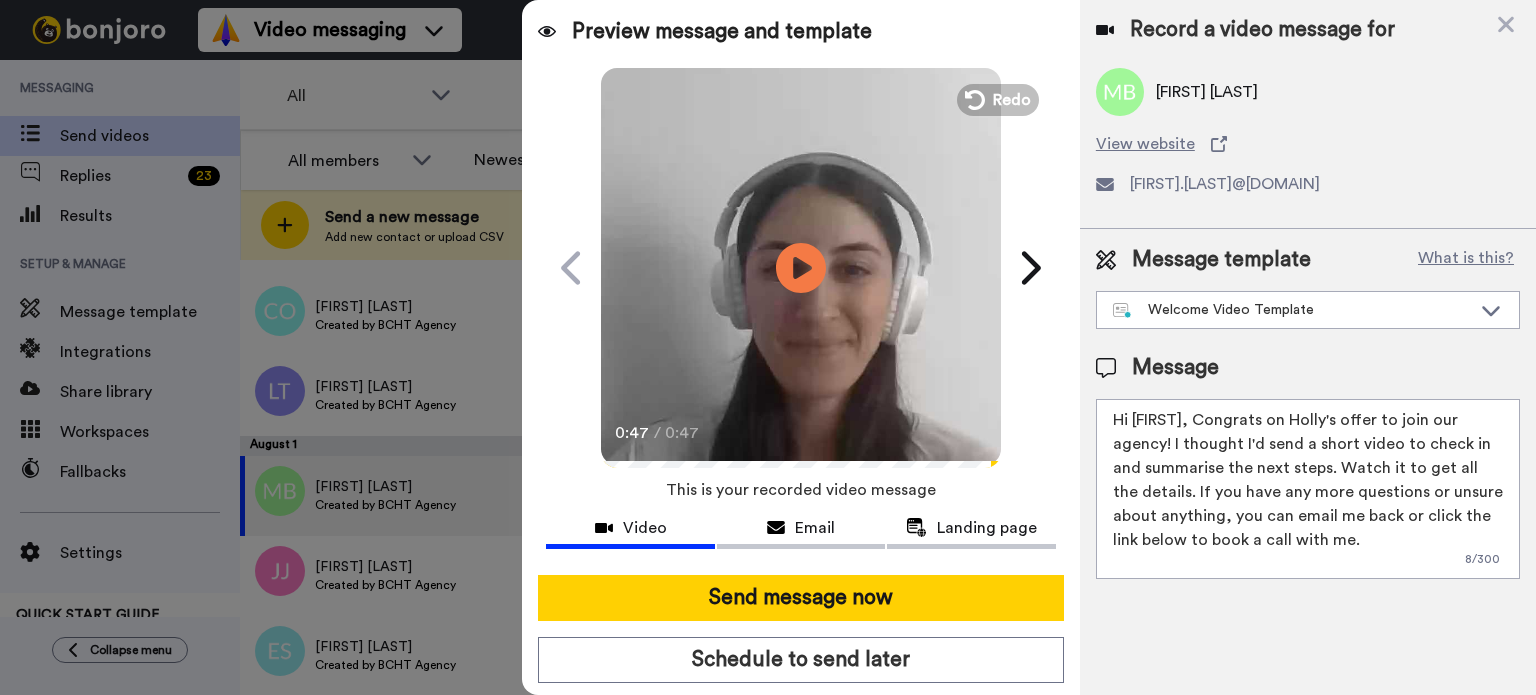 click at bounding box center (801, 265) 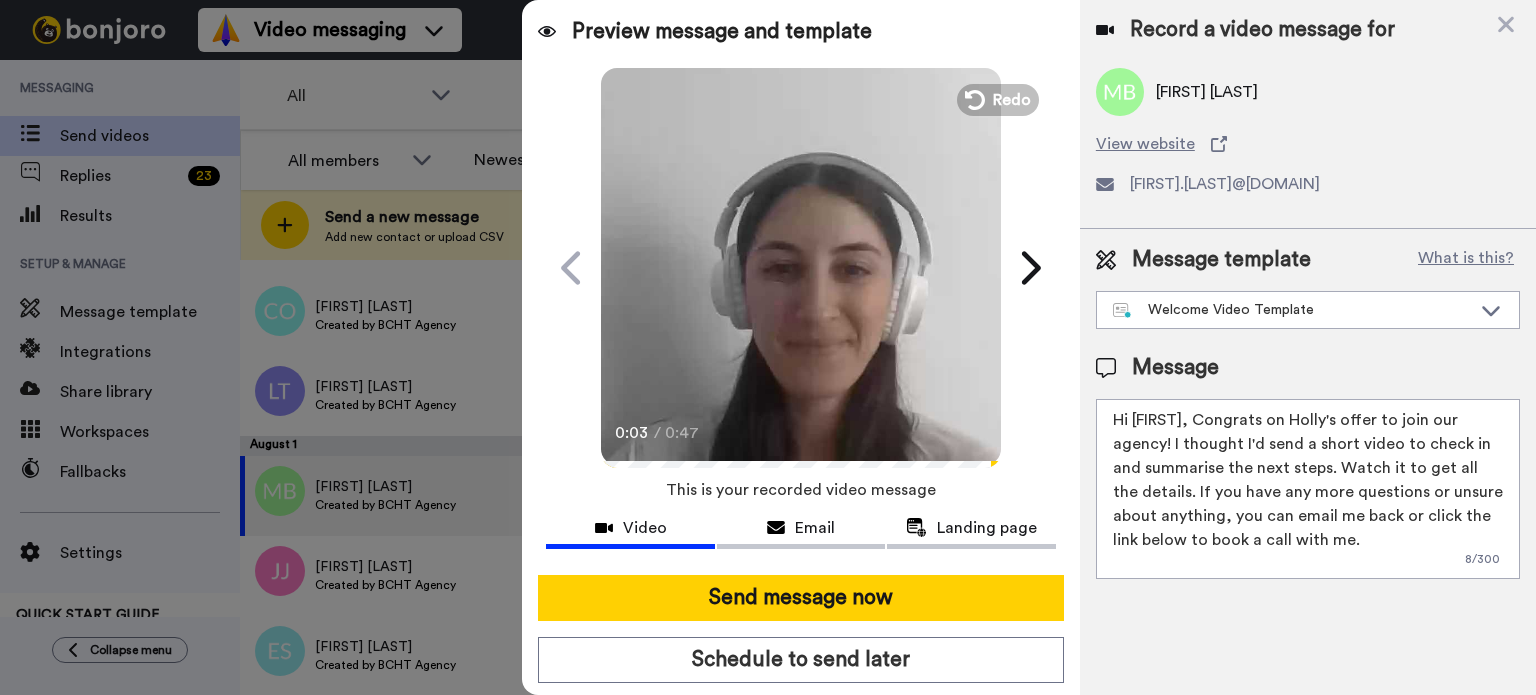 click on "0:03 /  0:47" at bounding box center [801, 440] 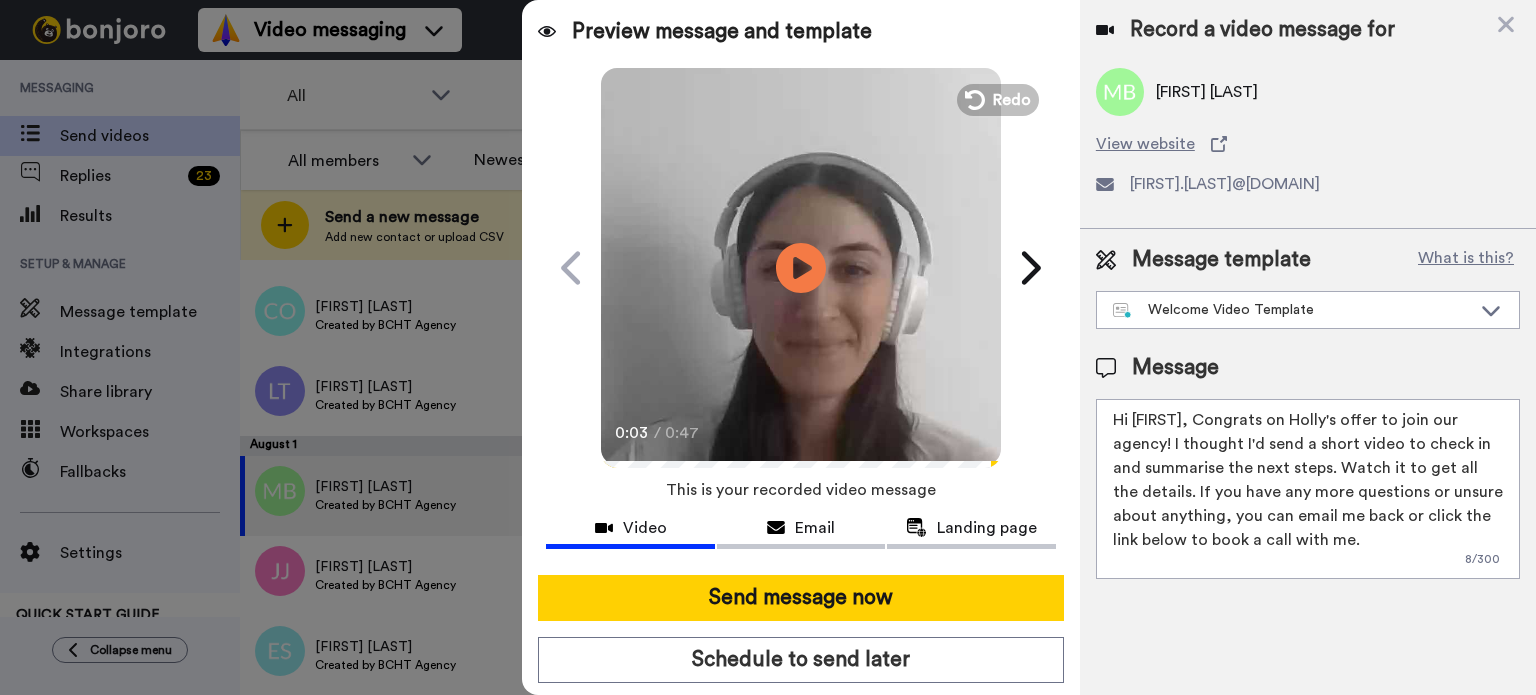 click on "0:03 /  0:47" at bounding box center (801, 440) 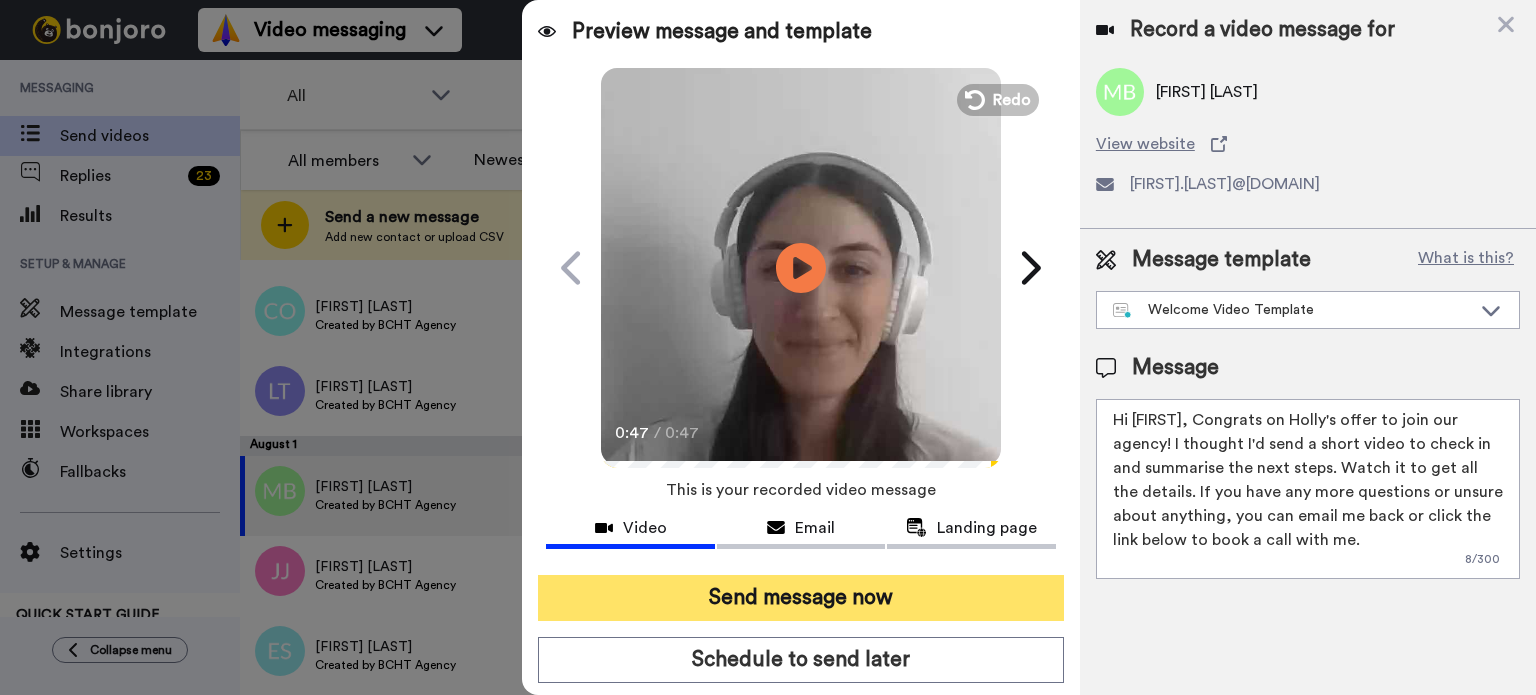 click on "Send message now" at bounding box center [801, 598] 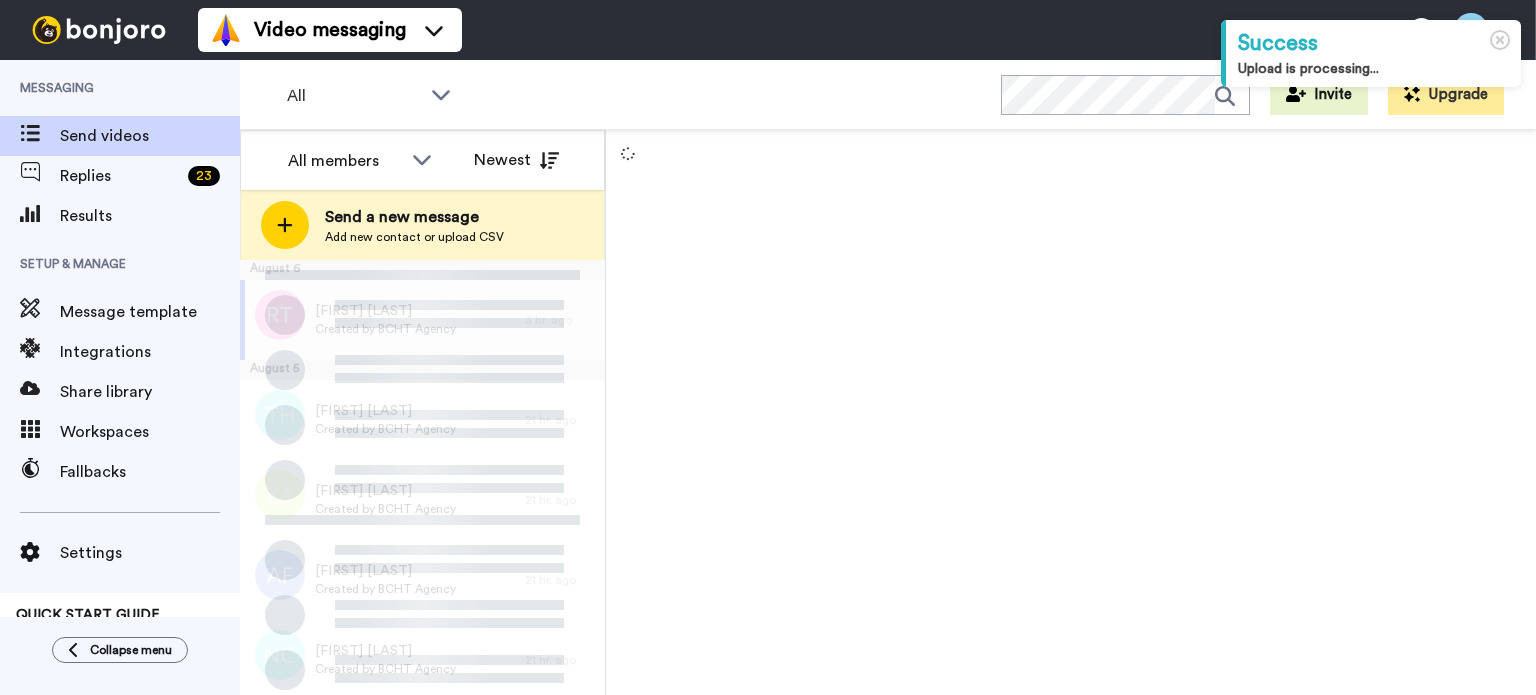 scroll, scrollTop: 0, scrollLeft: 0, axis: both 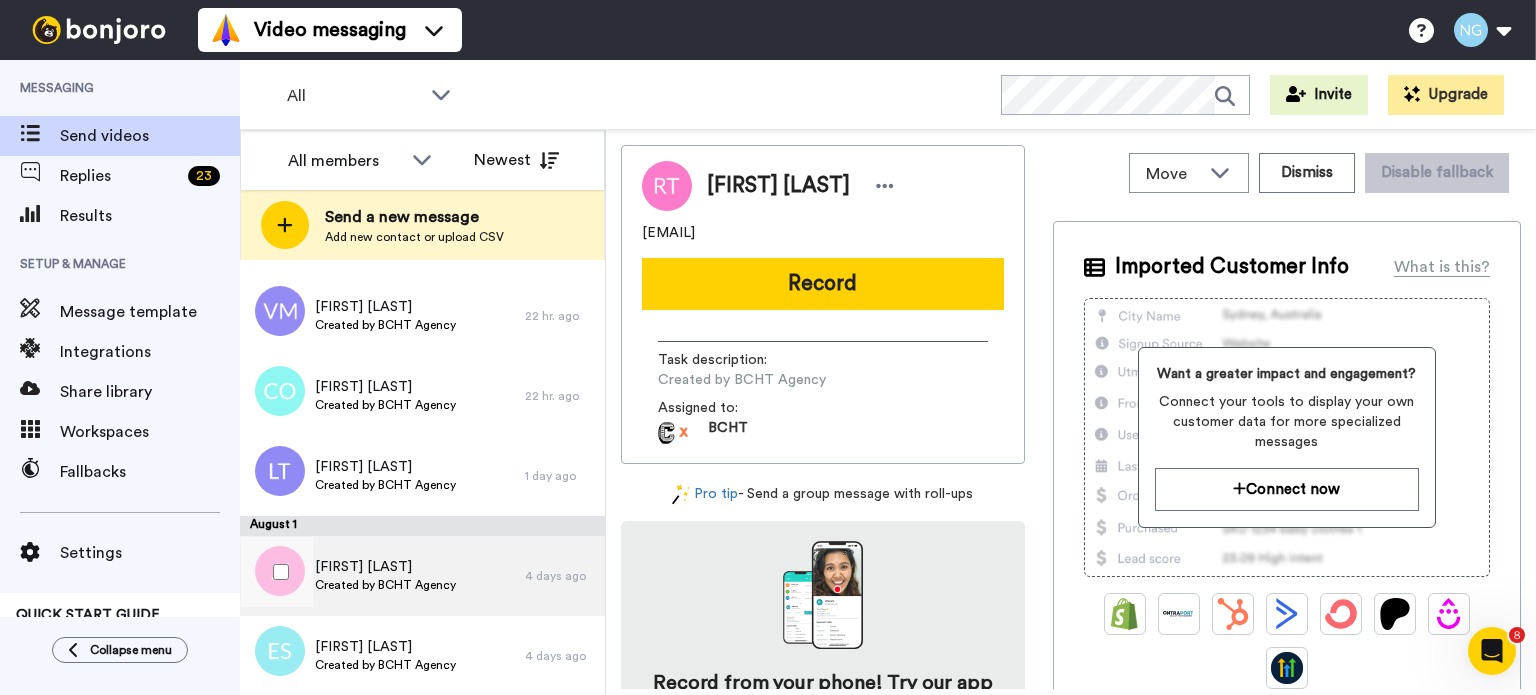 click on "Created by BCHT Agency" at bounding box center (385, 585) 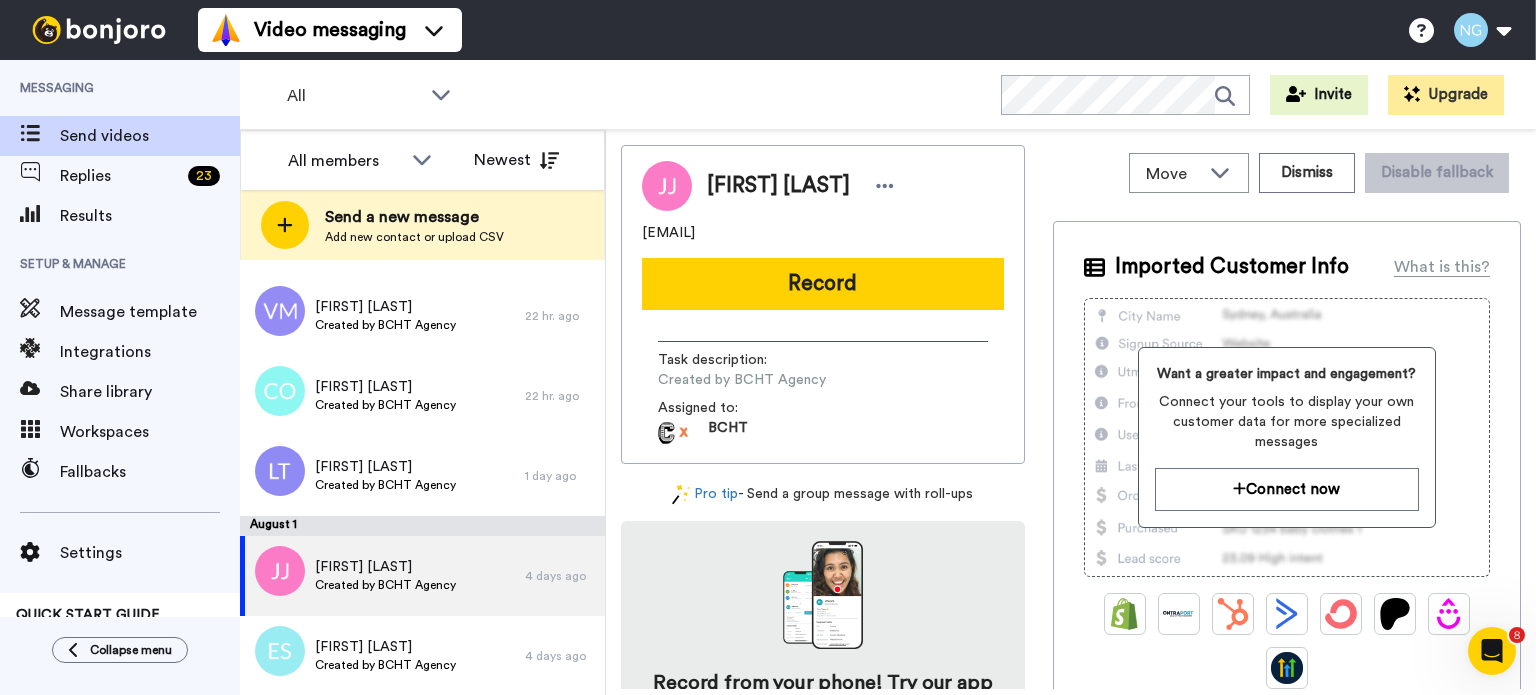 click on "Jeniffah Jantan jjmedicalfamilyclinic@gmail.com Record Task description : Created by BCHT Agency Assigned to: BCHT" at bounding box center [823, 304] 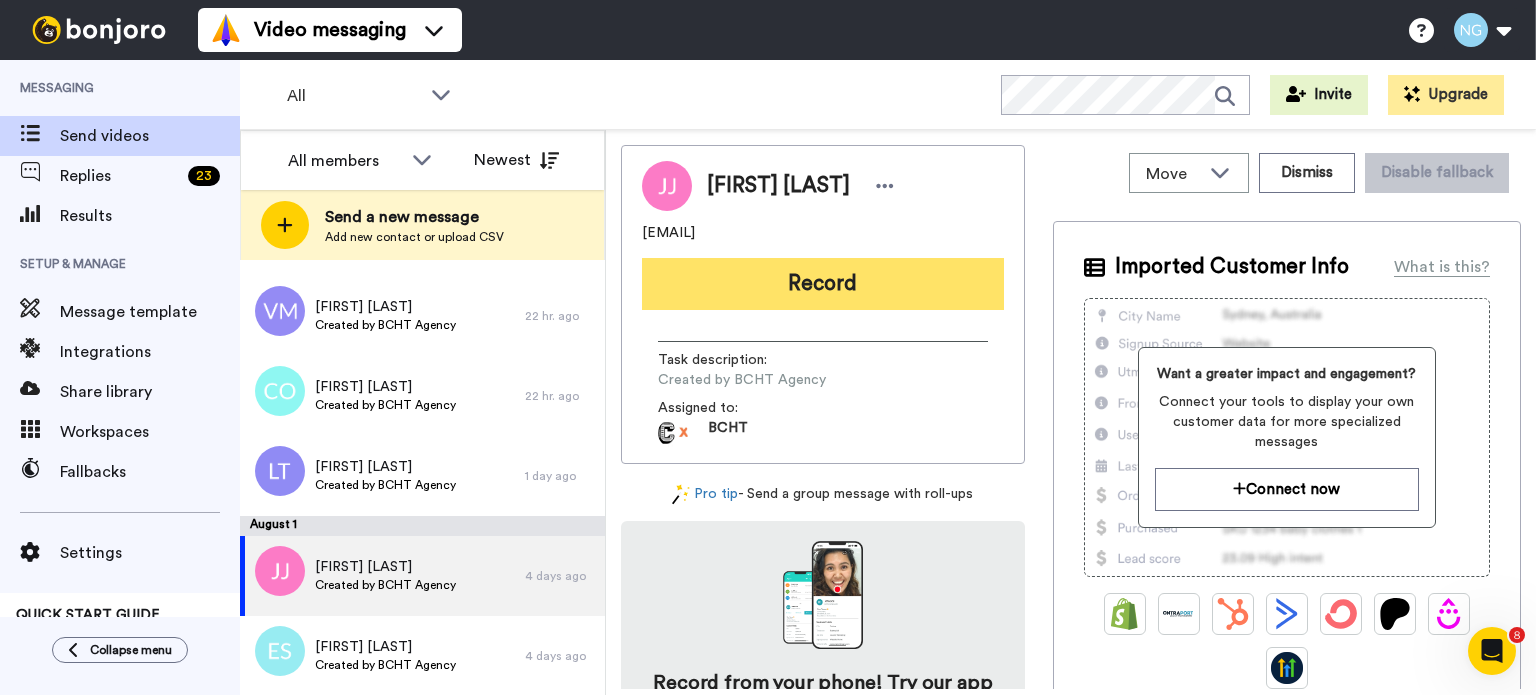 click on "Record" at bounding box center (823, 284) 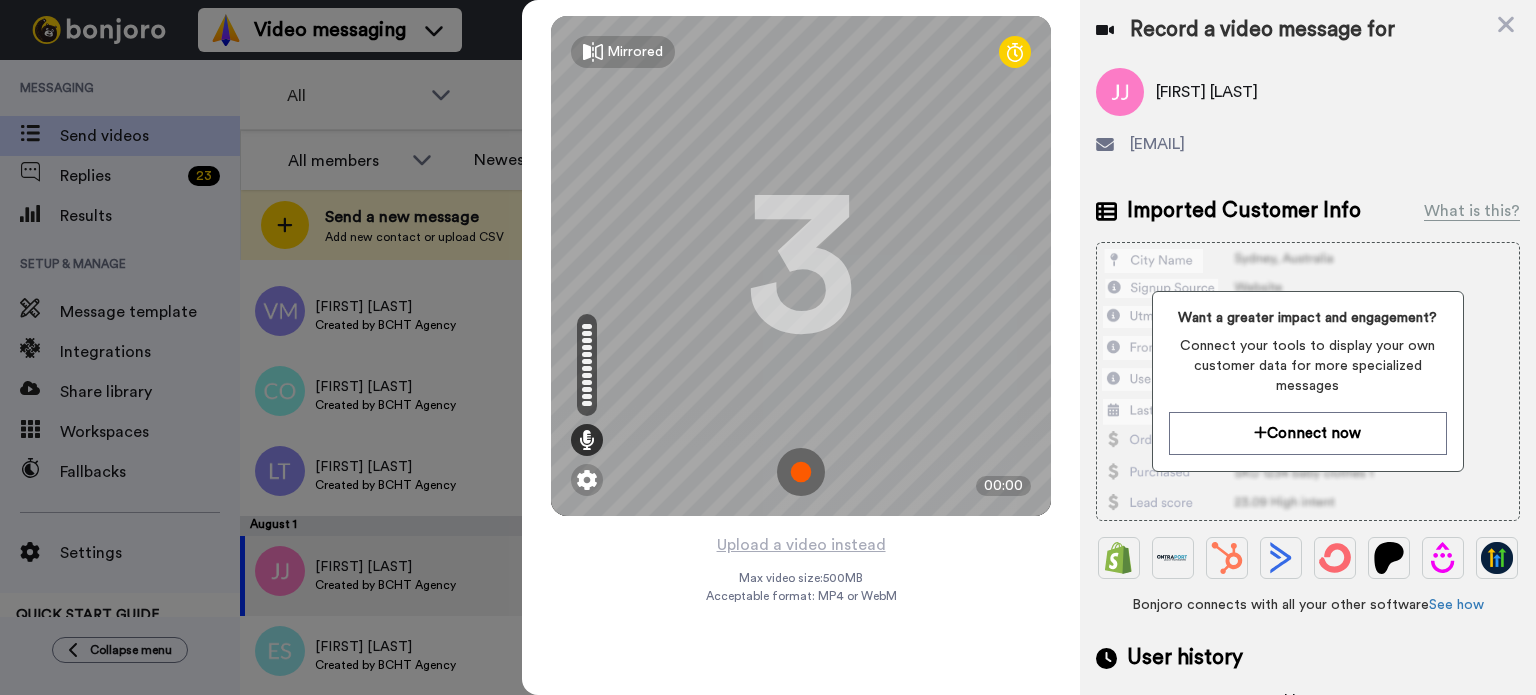 click at bounding box center (801, 472) 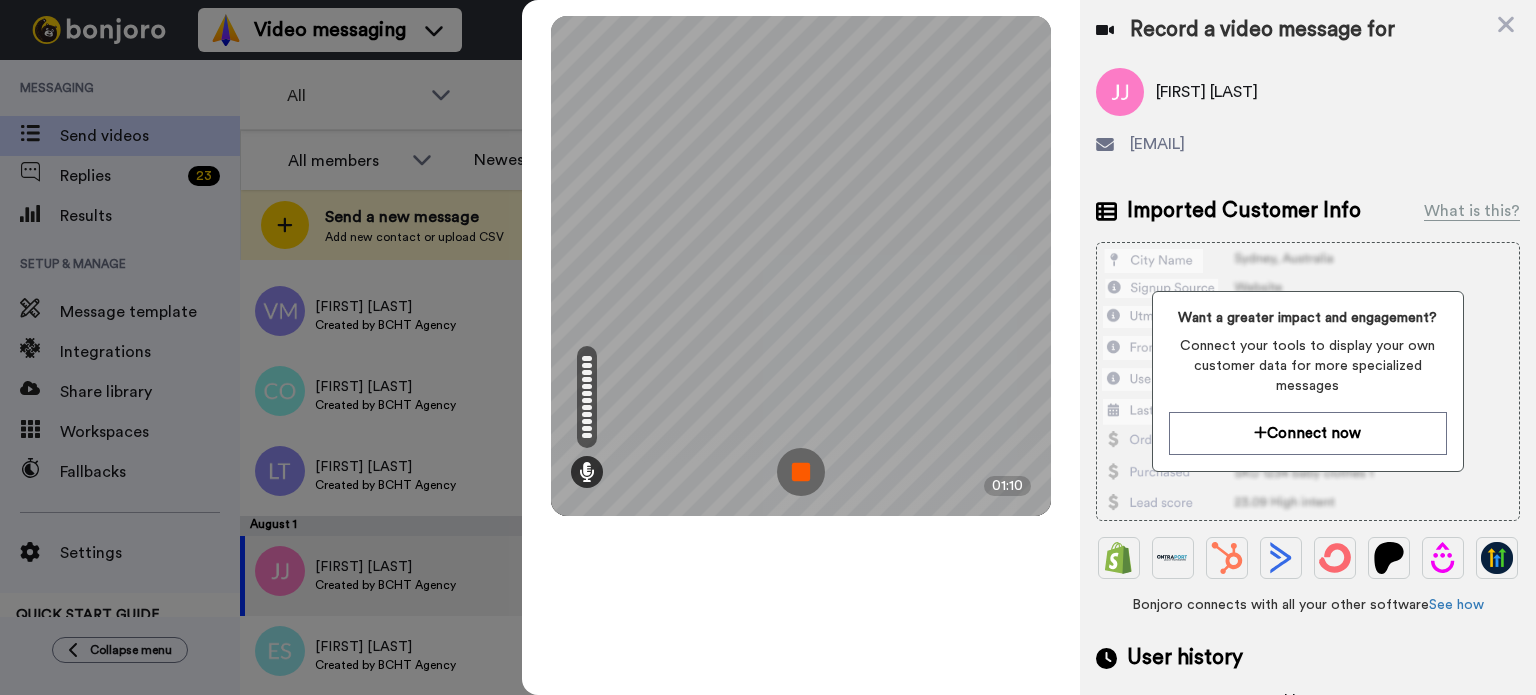 drag, startPoint x: 816, startPoint y: 379, endPoint x: 808, endPoint y: 470, distance: 91.350975 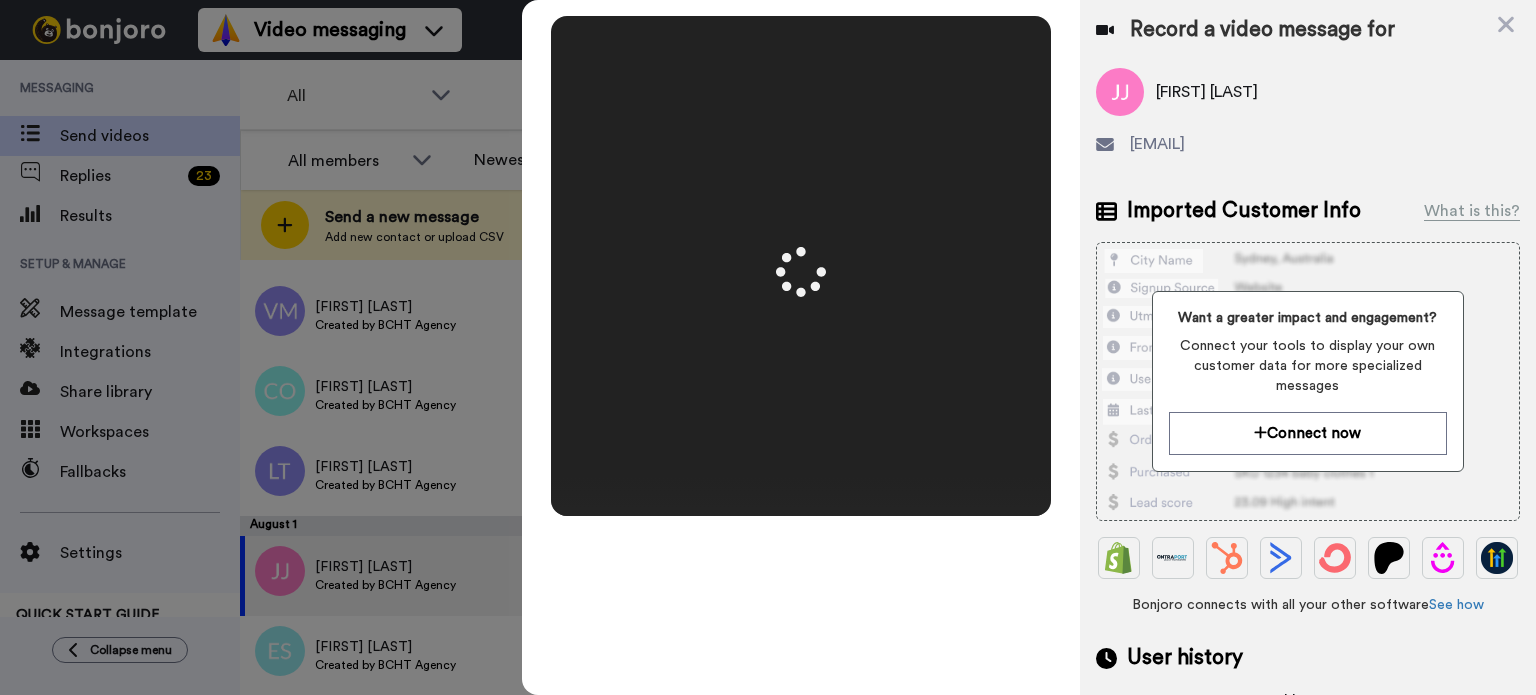 click at bounding box center [801, 266] 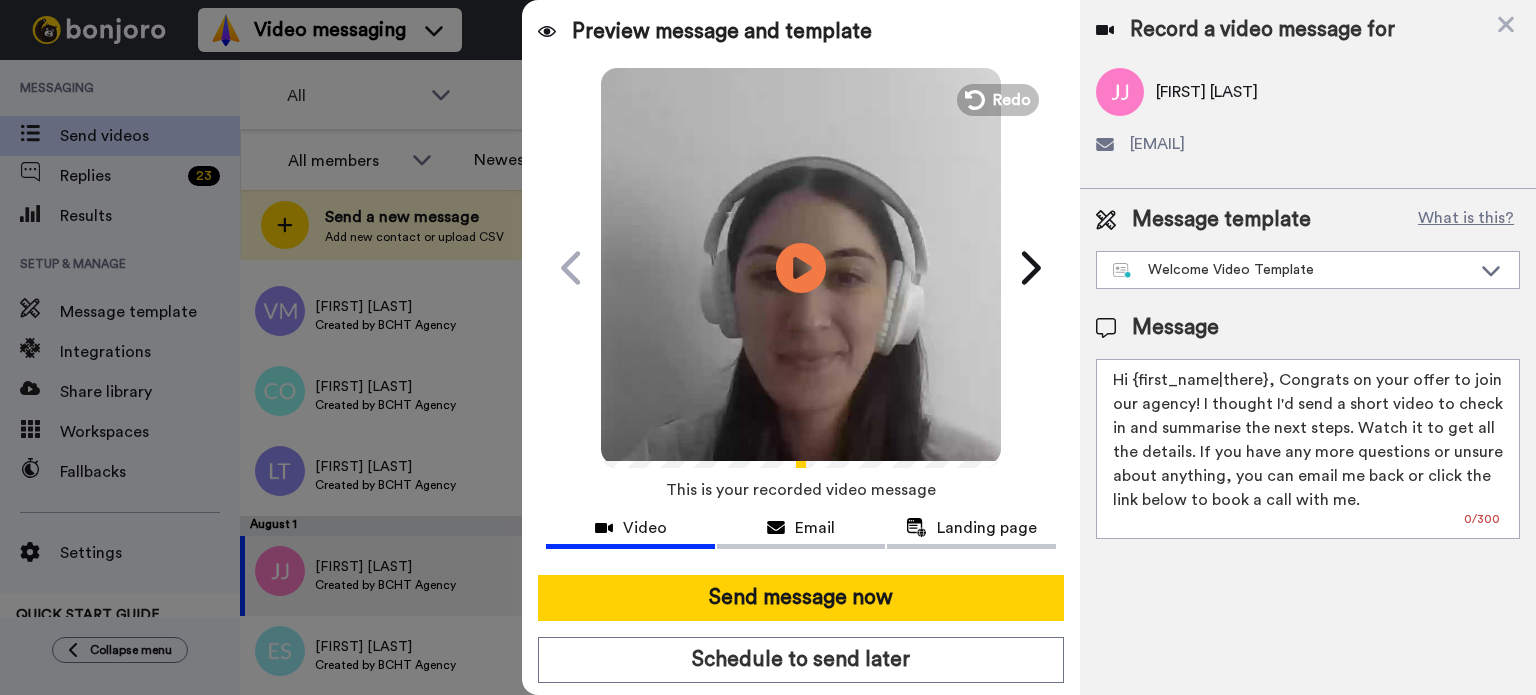 click at bounding box center (801, 440) 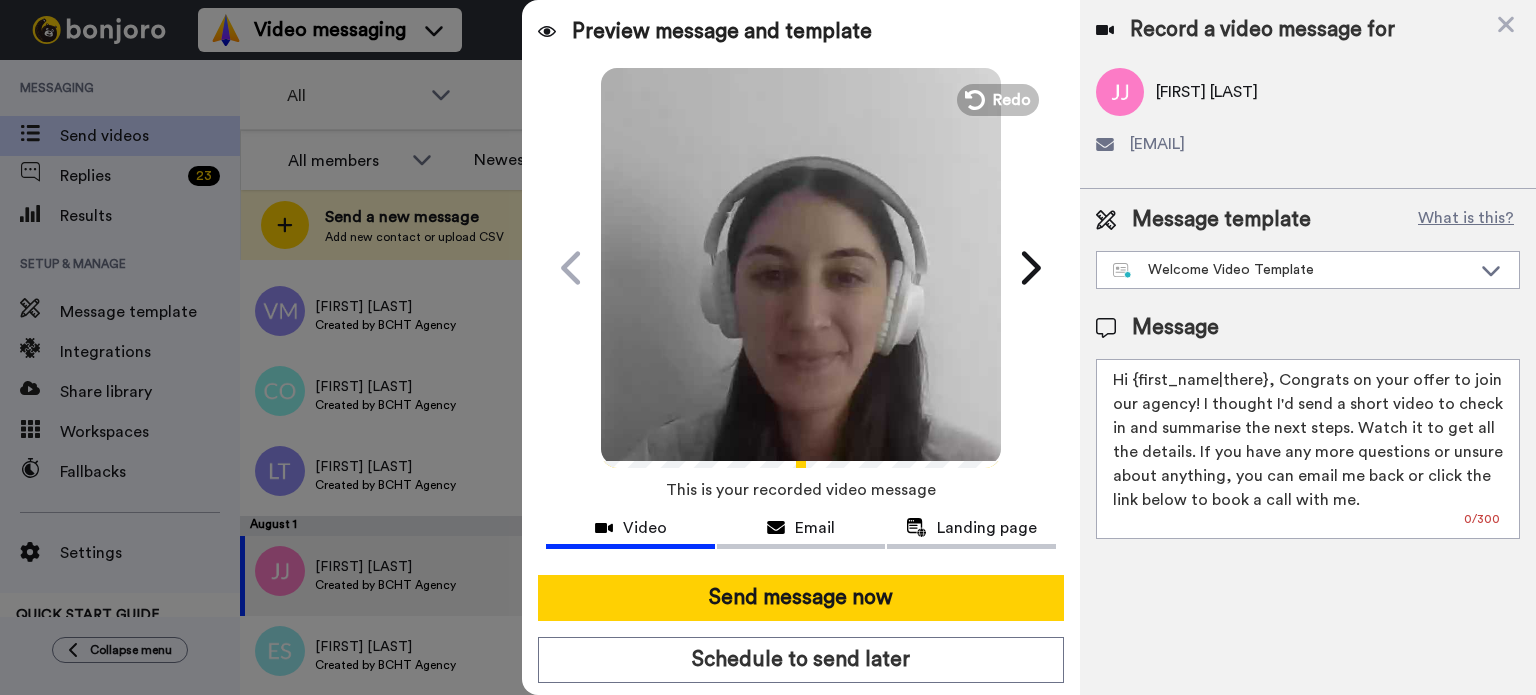 click on "Jeniffah Jantan" at bounding box center (1207, 92) 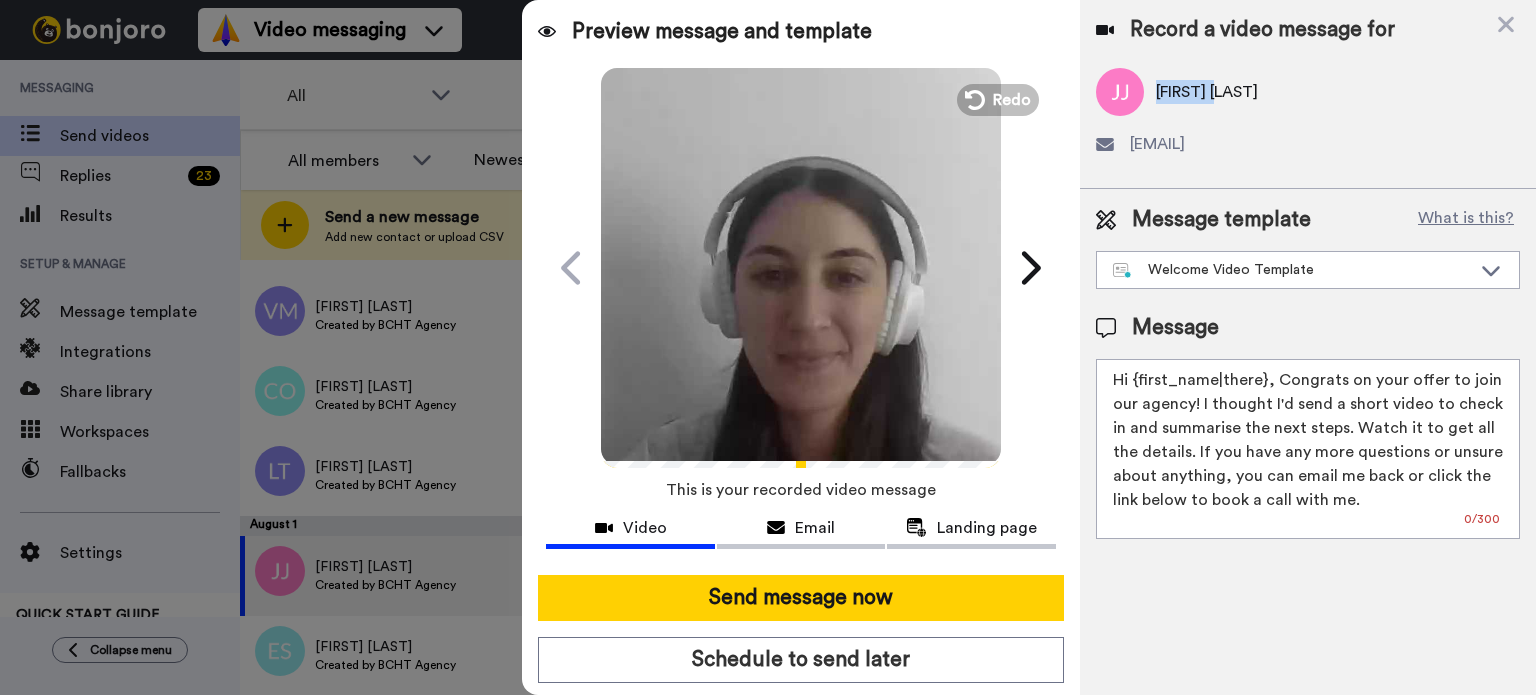 click on "Jeniffah Jantan" at bounding box center (1207, 92) 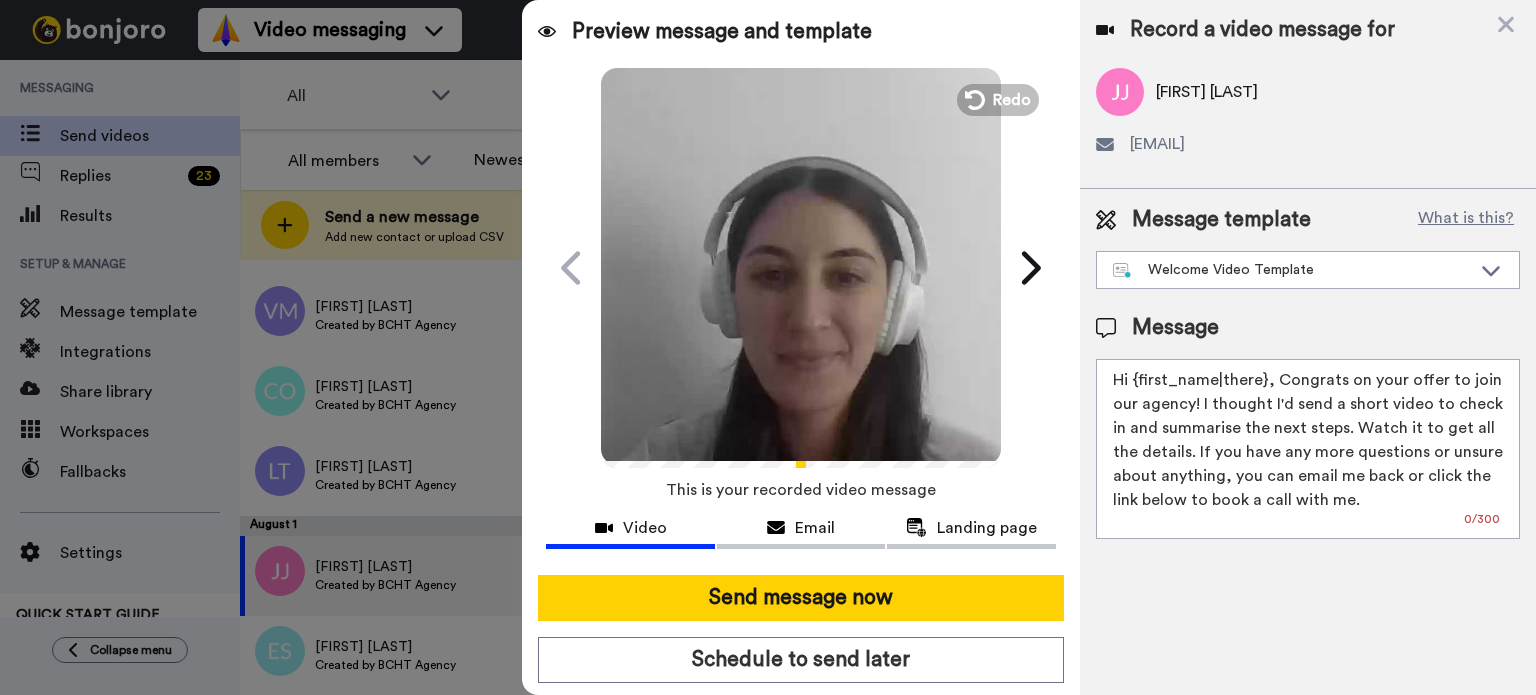 click on "Hi {first_name|there}, Congrats on your offer to join our agency! I thought I'd send a short video to check in and summarise the next steps. Watch it to get all the details. If you have any more questions or unsure about anything, you can email me back or click the link below to book a call with me." at bounding box center [1308, 449] 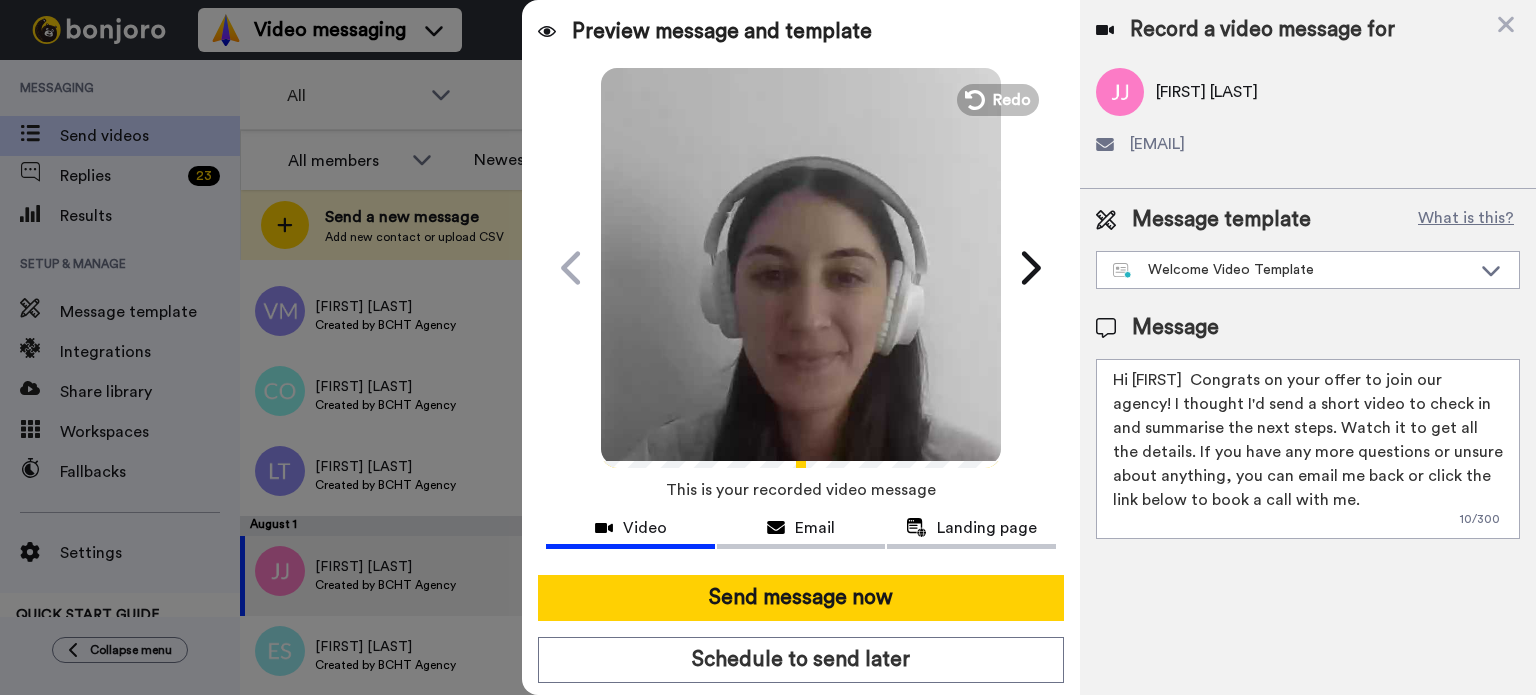 click on "Hi Jeniffah  Congrats on your offer to join our agency! I thought I'd send a short video to check in and summarise the next steps. Watch it to get all the details. If you have any more questions or unsure about anything, you can email me back or click the link below to book a call with me." at bounding box center [1308, 449] 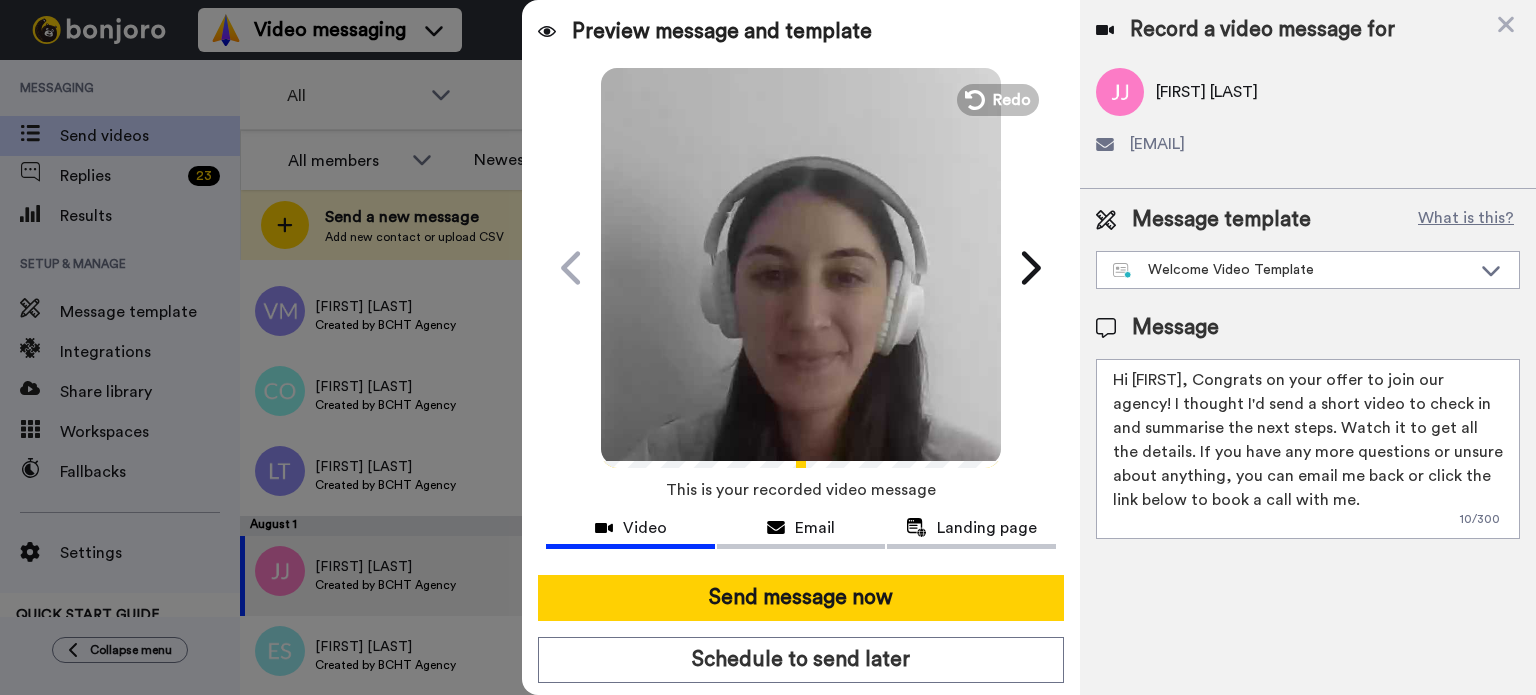 click on "Hi Jeniffah, Congrats on your offer to join our agency! I thought I'd send a short video to check in and summarise the next steps. Watch it to get all the details. If you have any more questions or unsure about anything, you can email me back or click the link below to book a call with me." at bounding box center [1308, 449] 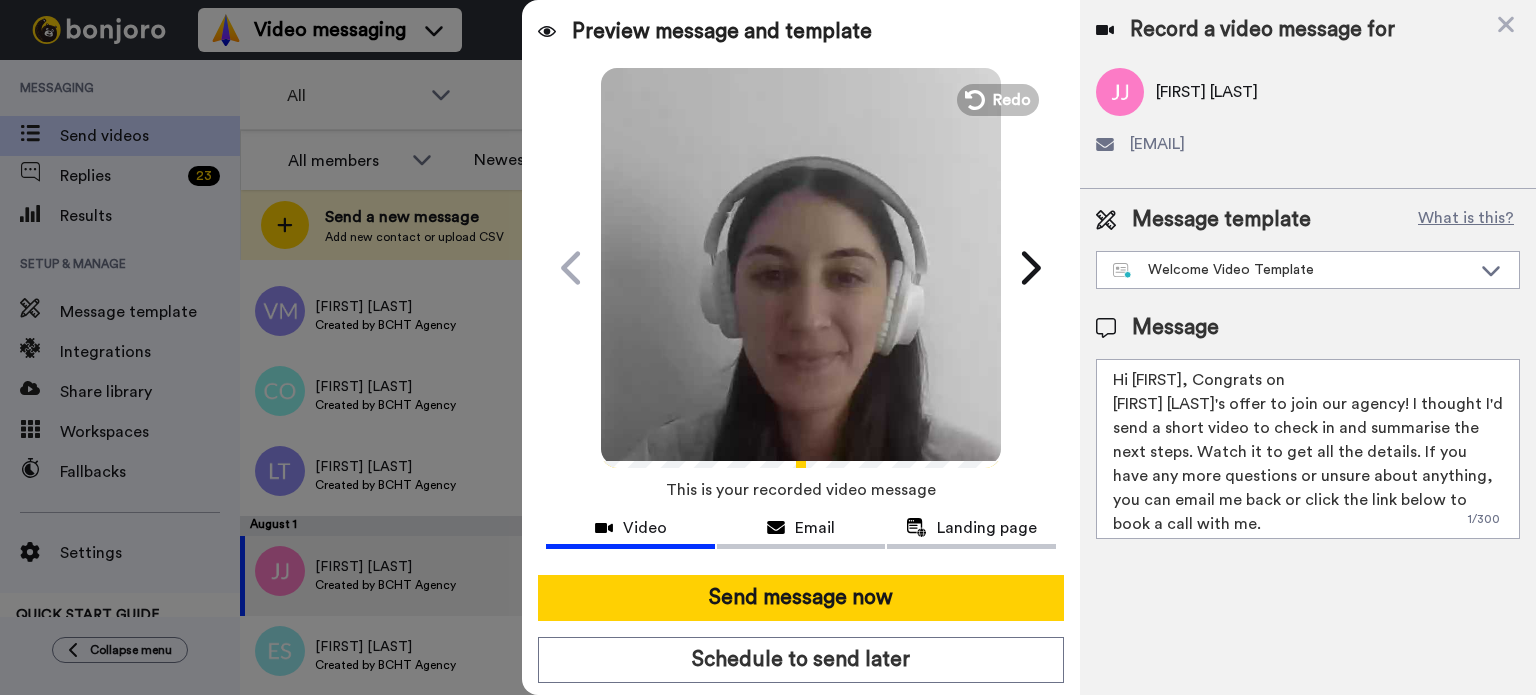 click on "Hi Jeniffah, Congrats on
Noor Akifa's offer to join our agency! I thought I'd send a short video to check in and summarise the next steps. Watch it to get all the details. If you have any more questions or unsure about anything, you can email me back or click the link below to book a call with me." at bounding box center (1308, 449) 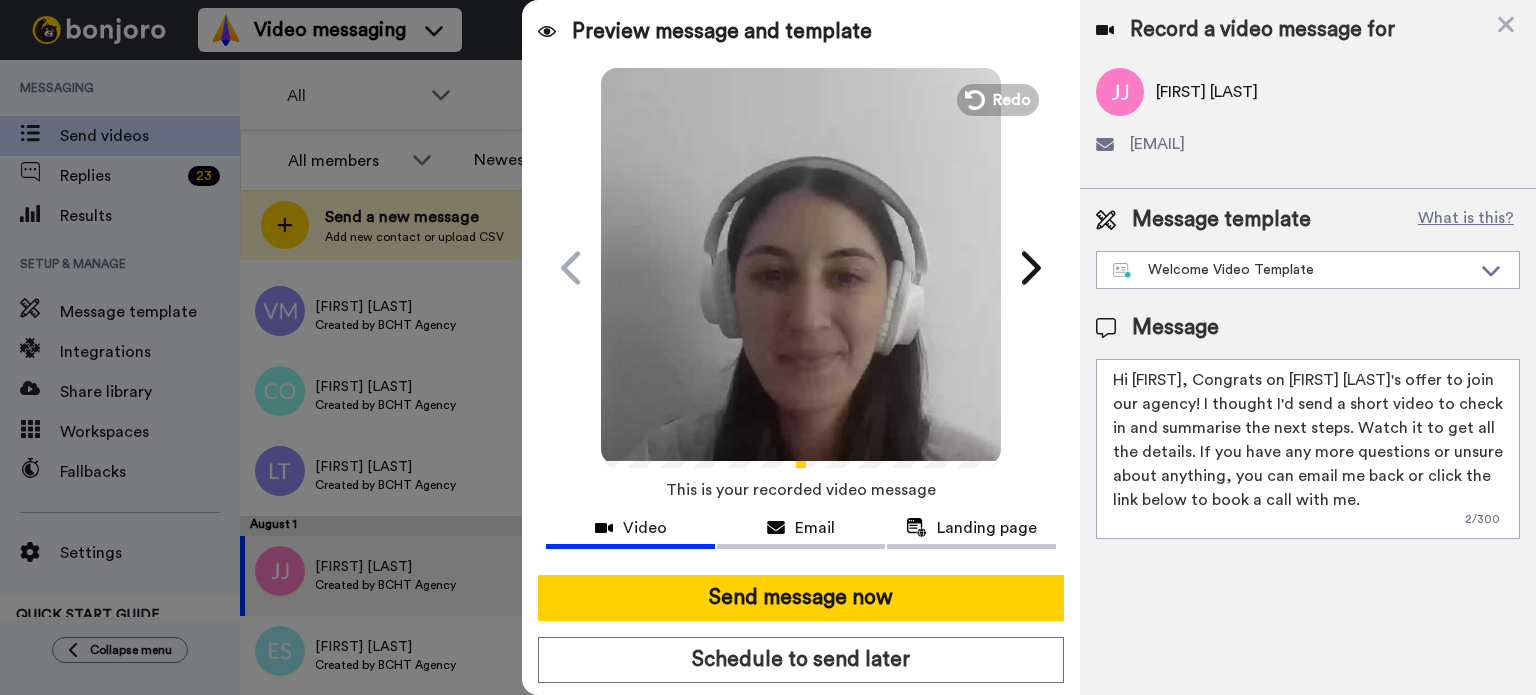type on "Hi Jeniffah, Congrats on Noor Akifa's offer to join our agency! I thought I'd send a short video to check in and summarise the next steps. Watch it to get all the details. If you have any more questions or unsure about anything, you can email me back or click the link below to book a call with me." 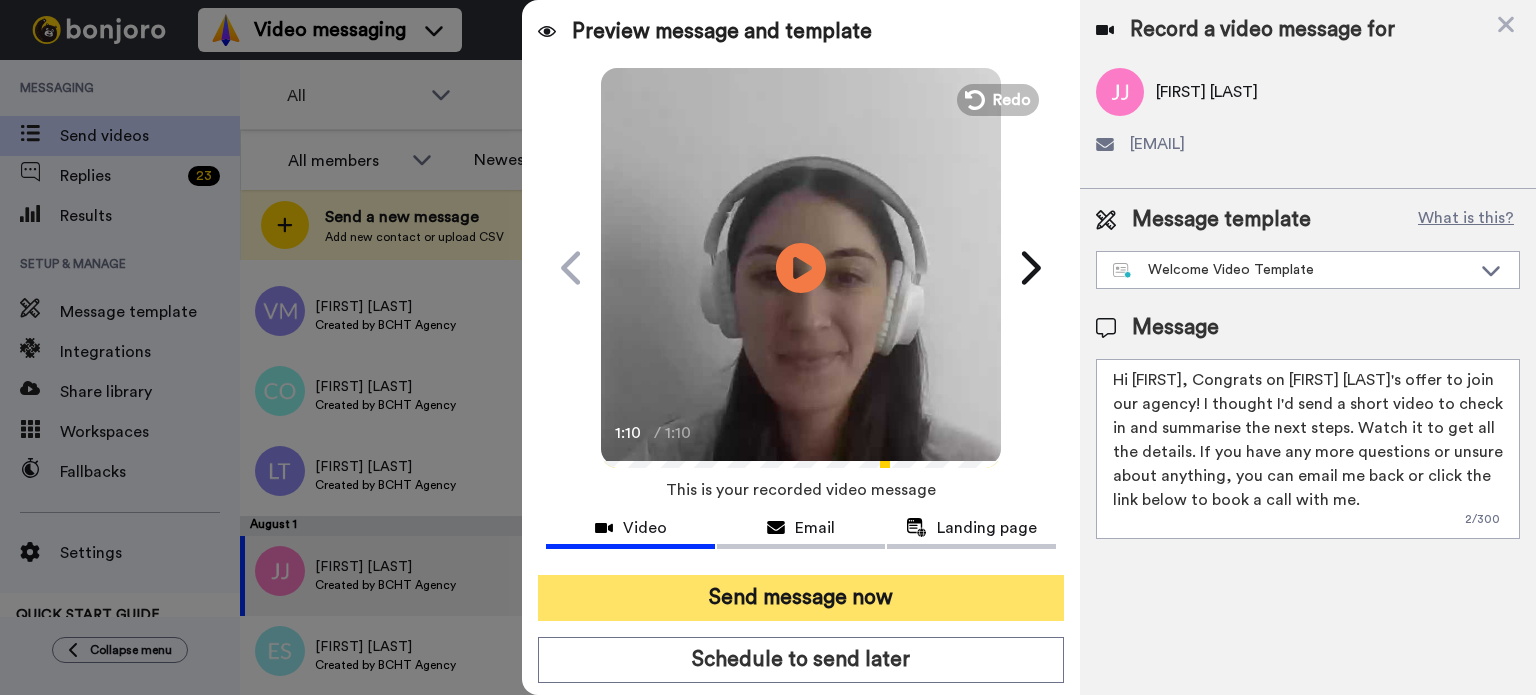 click on "Send message now" at bounding box center [801, 598] 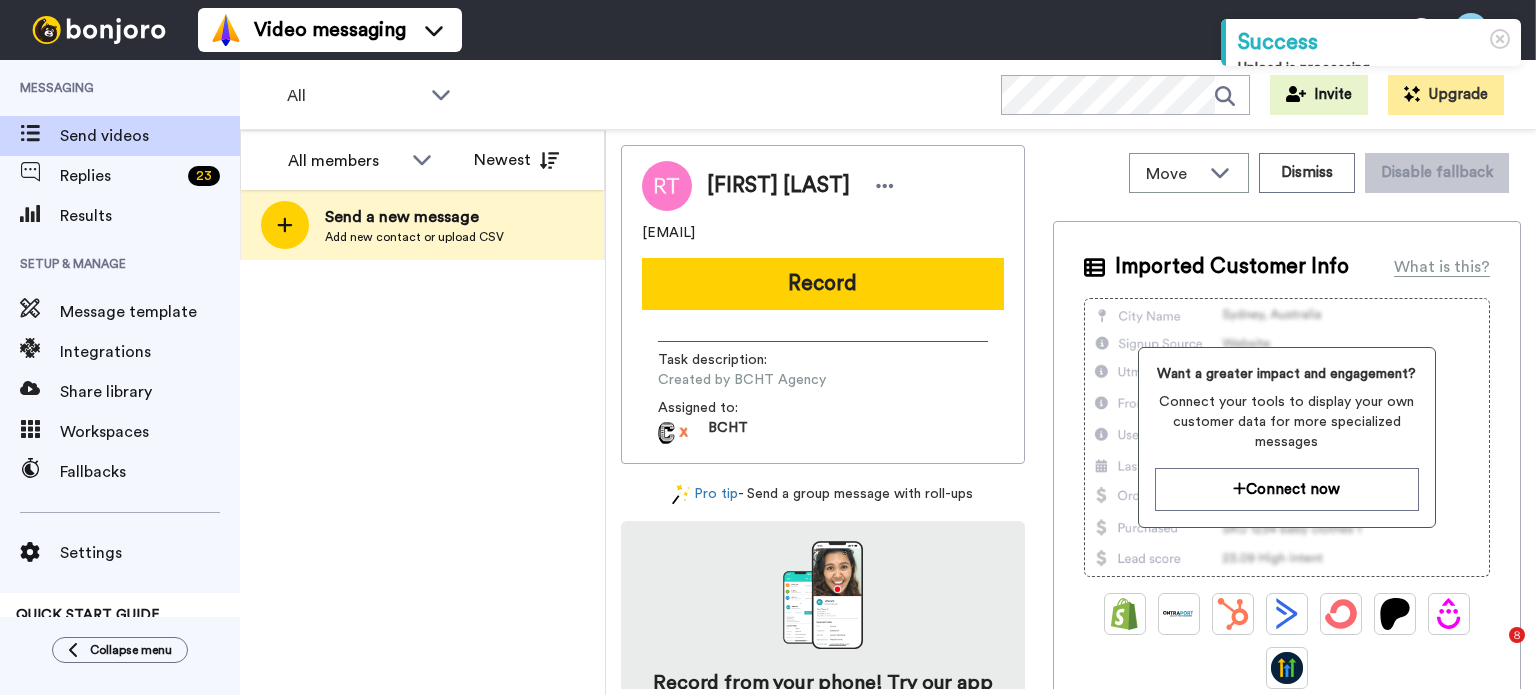 scroll, scrollTop: 0, scrollLeft: 0, axis: both 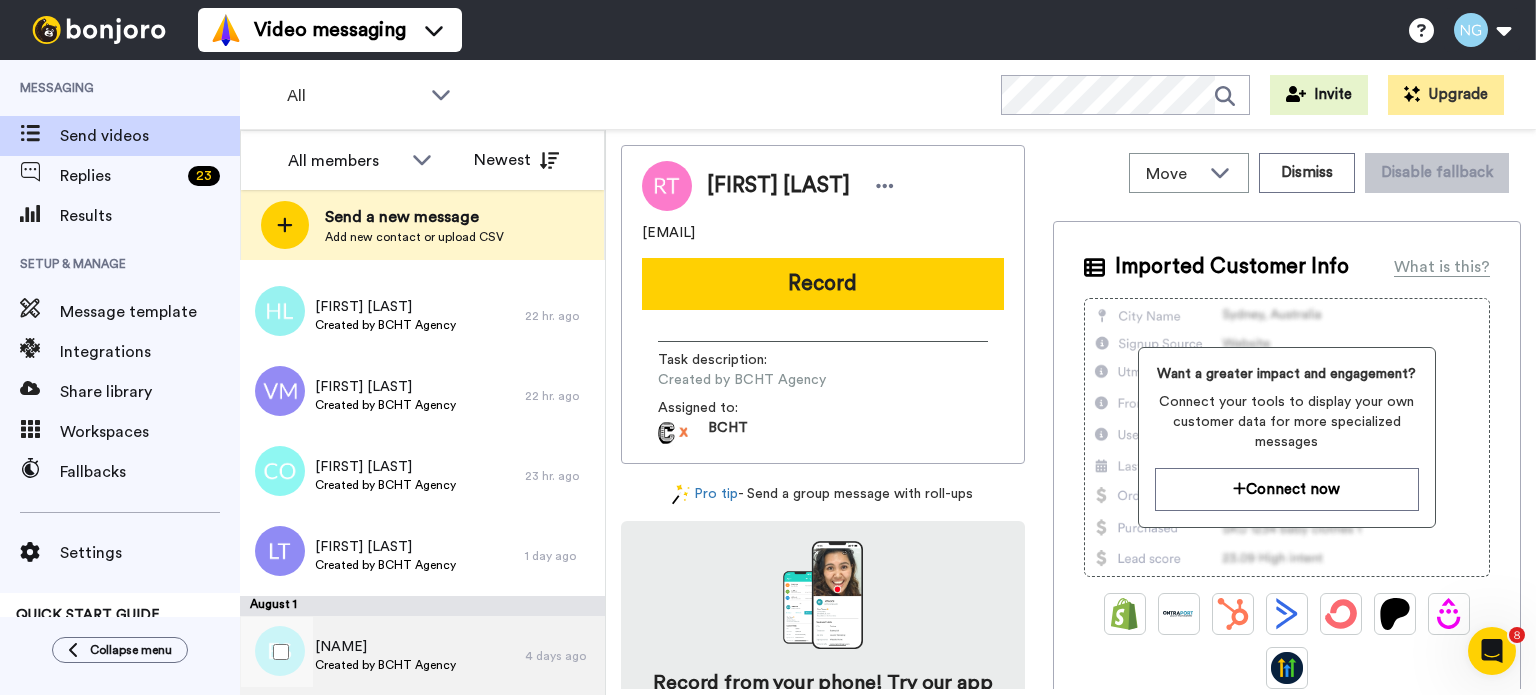 click on "[NAME] Created by BCHT Agency" at bounding box center [382, 656] 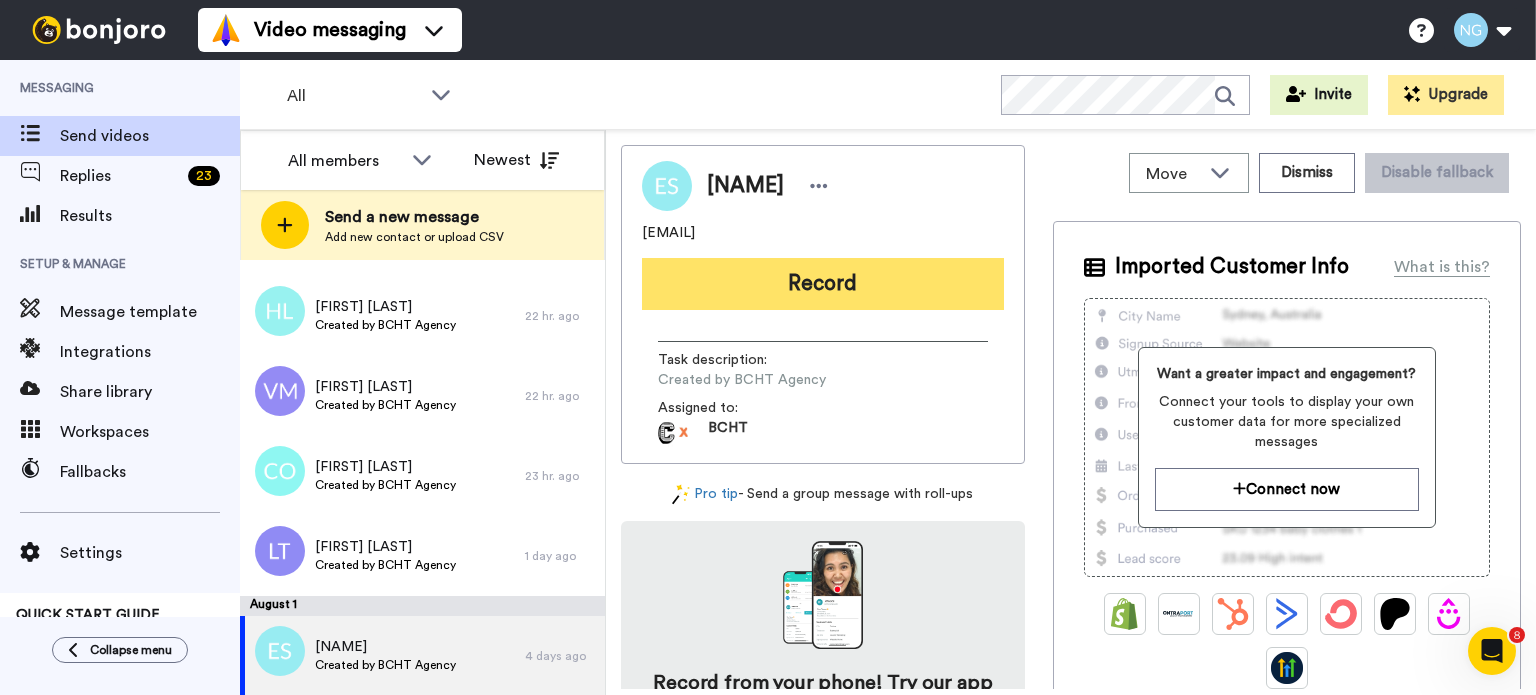 click on "Record" at bounding box center [823, 284] 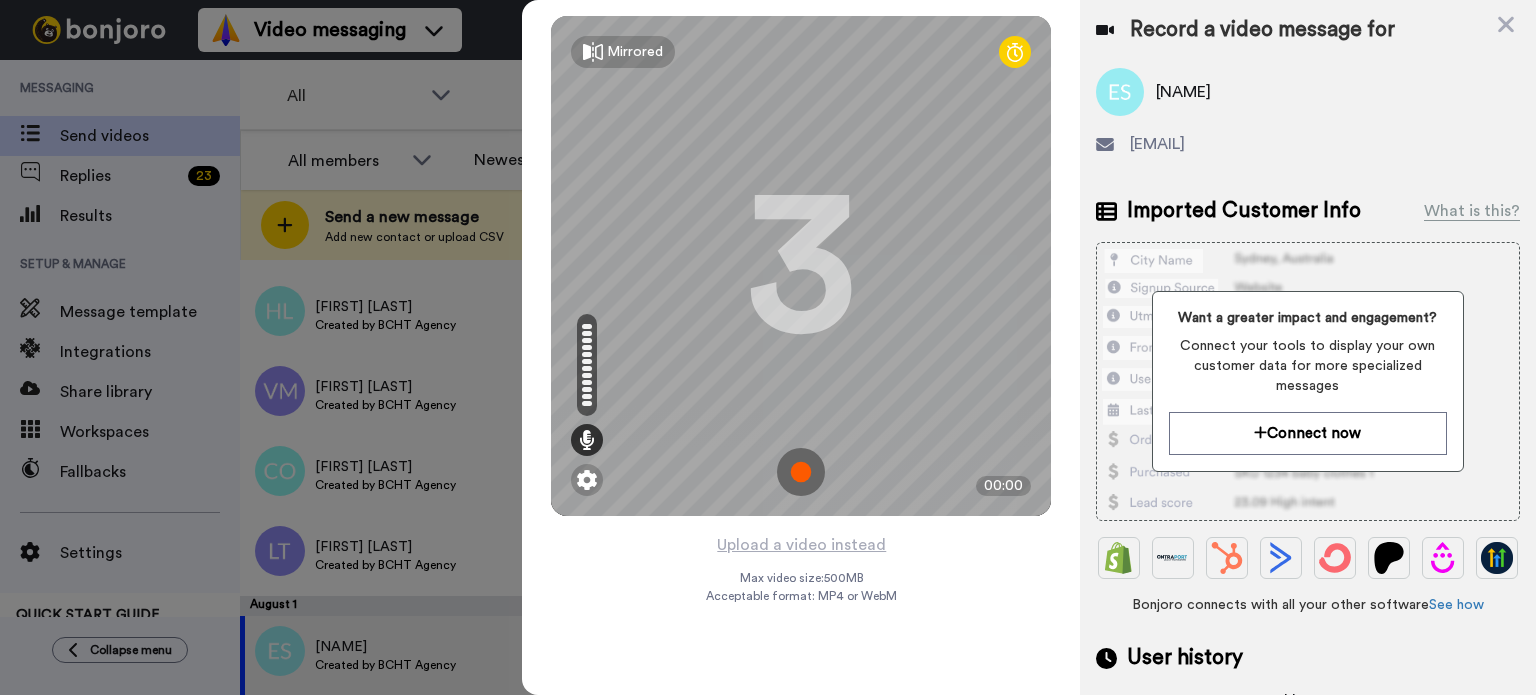 click at bounding box center (801, 472) 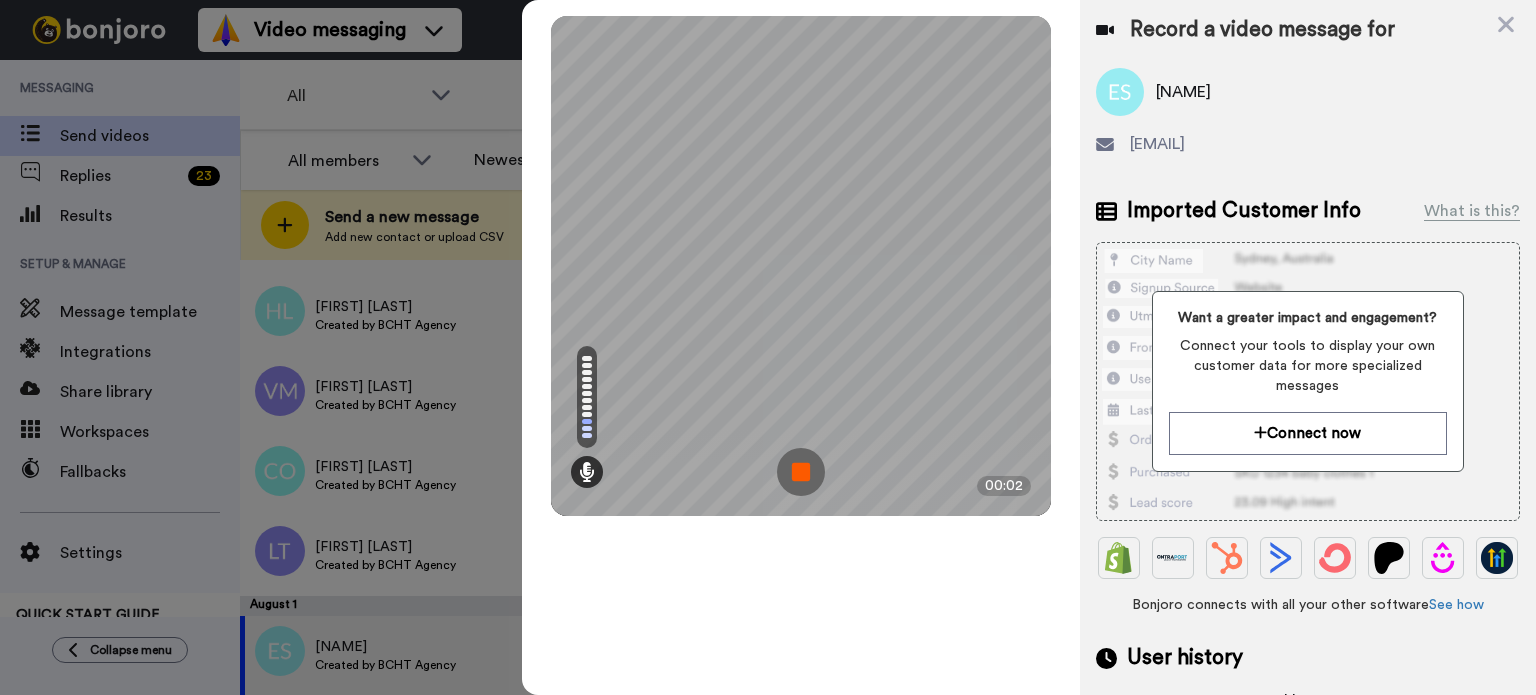 click at bounding box center (801, 472) 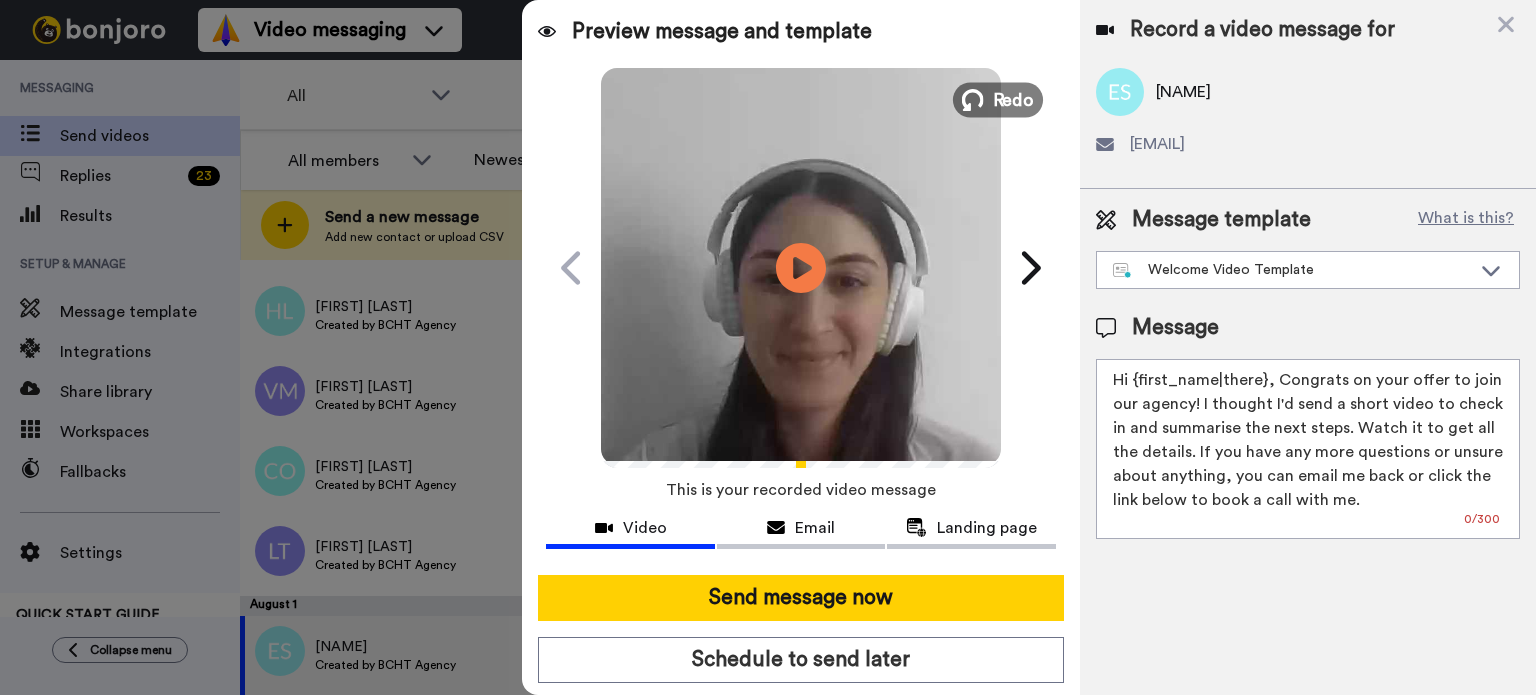 click on "Redo" at bounding box center (998, 99) 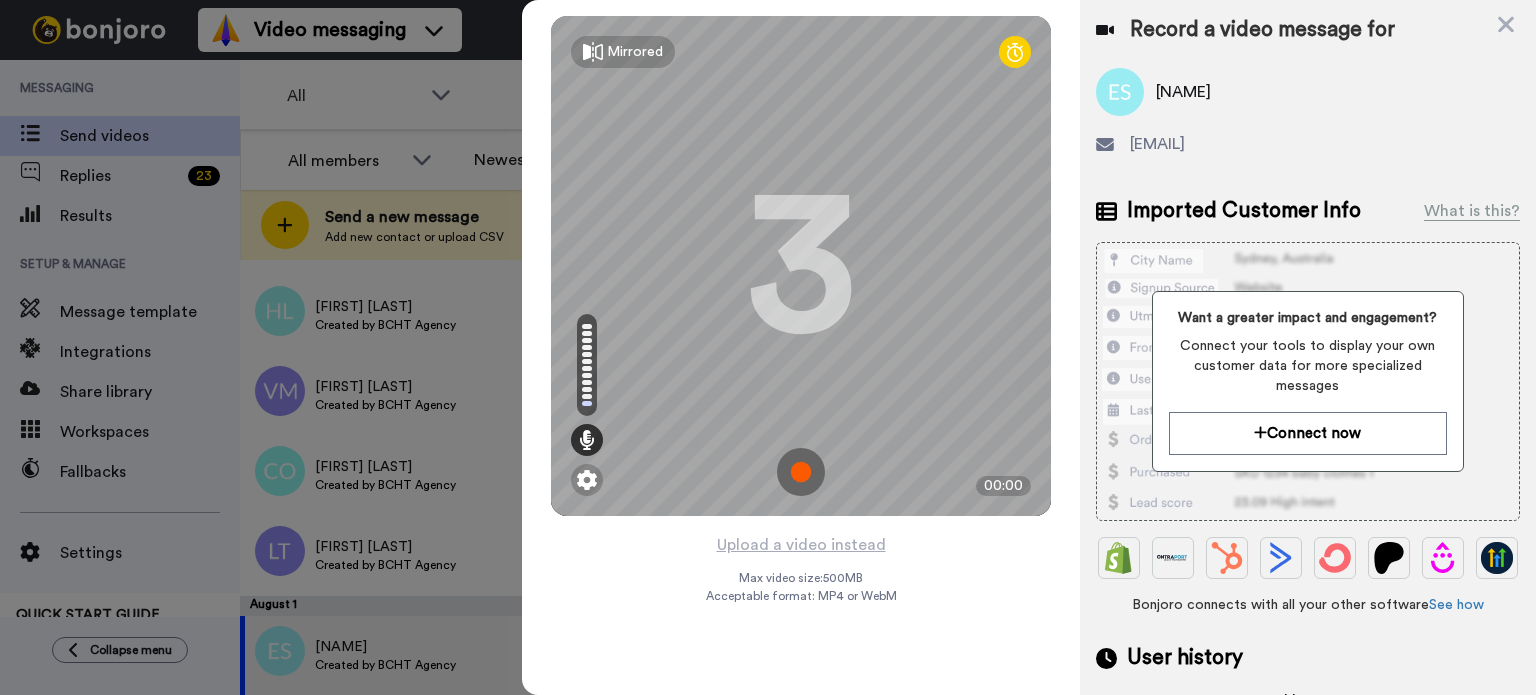 click at bounding box center [801, 472] 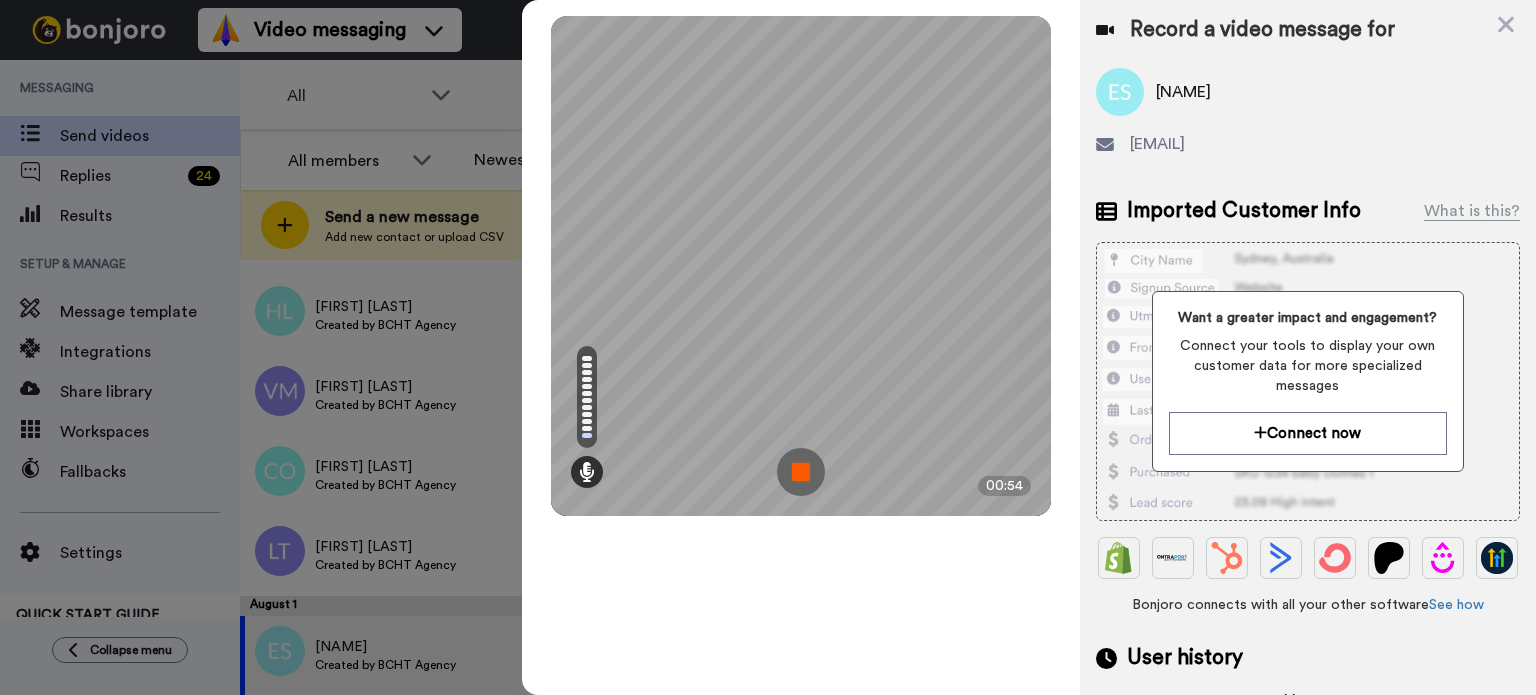 click at bounding box center [801, 472] 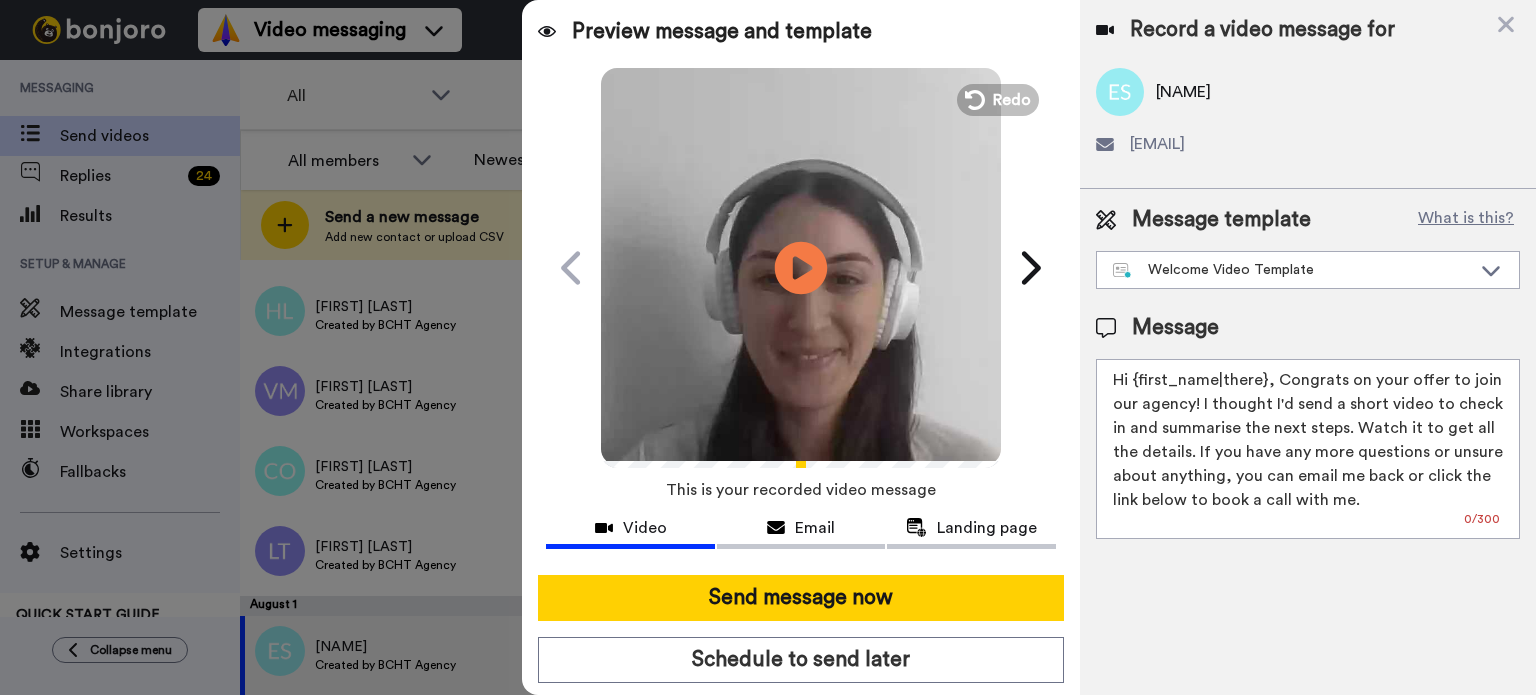 click on "Play/Pause" 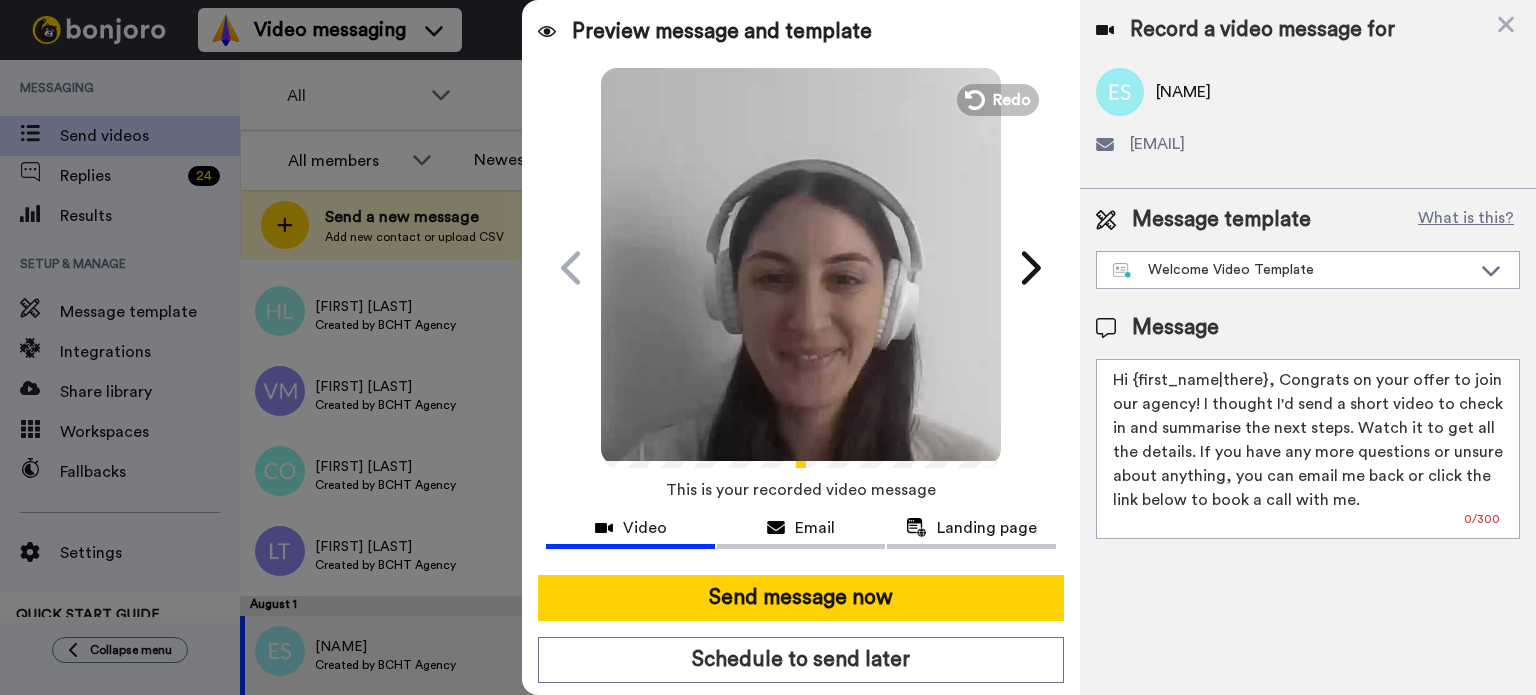 drag, startPoint x: 1132, startPoint y: 379, endPoint x: 1251, endPoint y: 375, distance: 119.06721 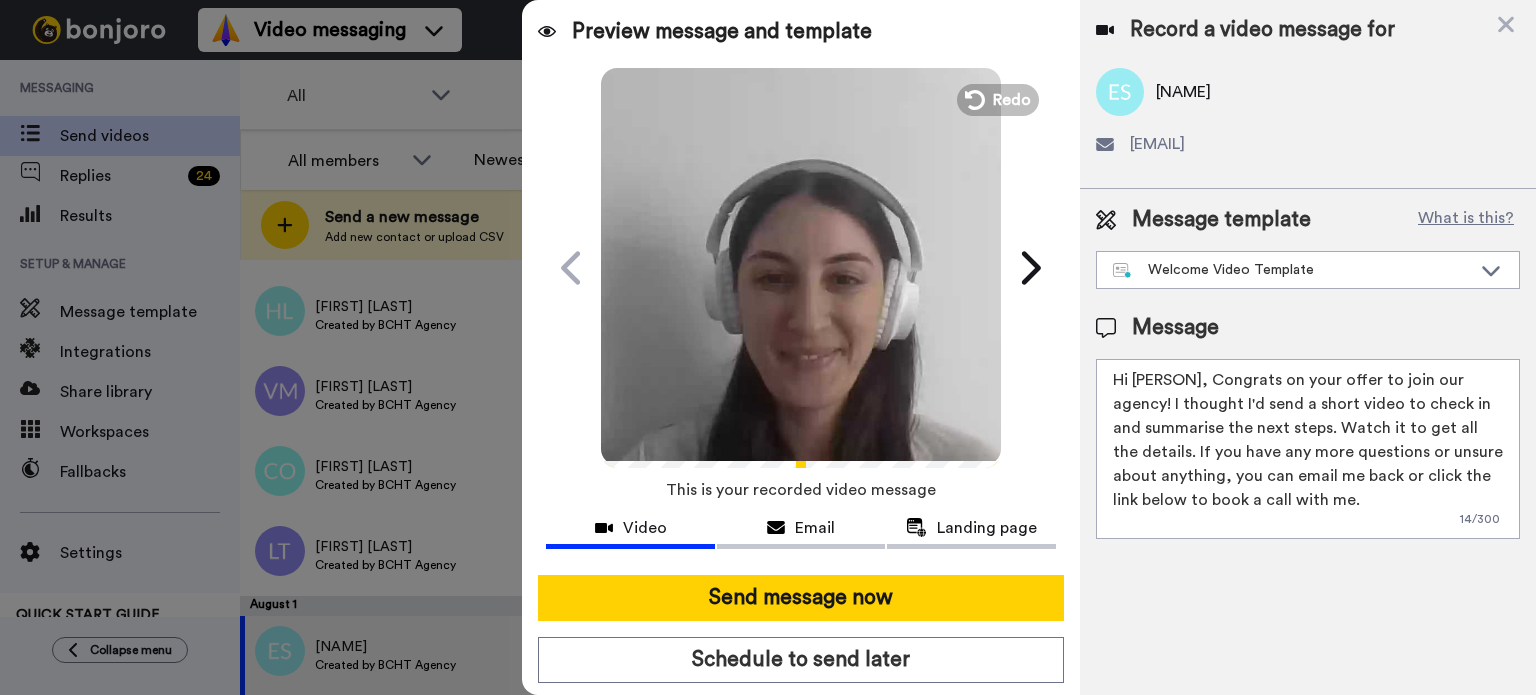 click on "Hi Emma, Congrats on your offer to join our agency! I thought I'd send a short video to check in and summarise the next steps. Watch it to get all the details. If you have any more questions or unsure about anything, you can email me back or click the link below to book a call with me." at bounding box center (1308, 449) 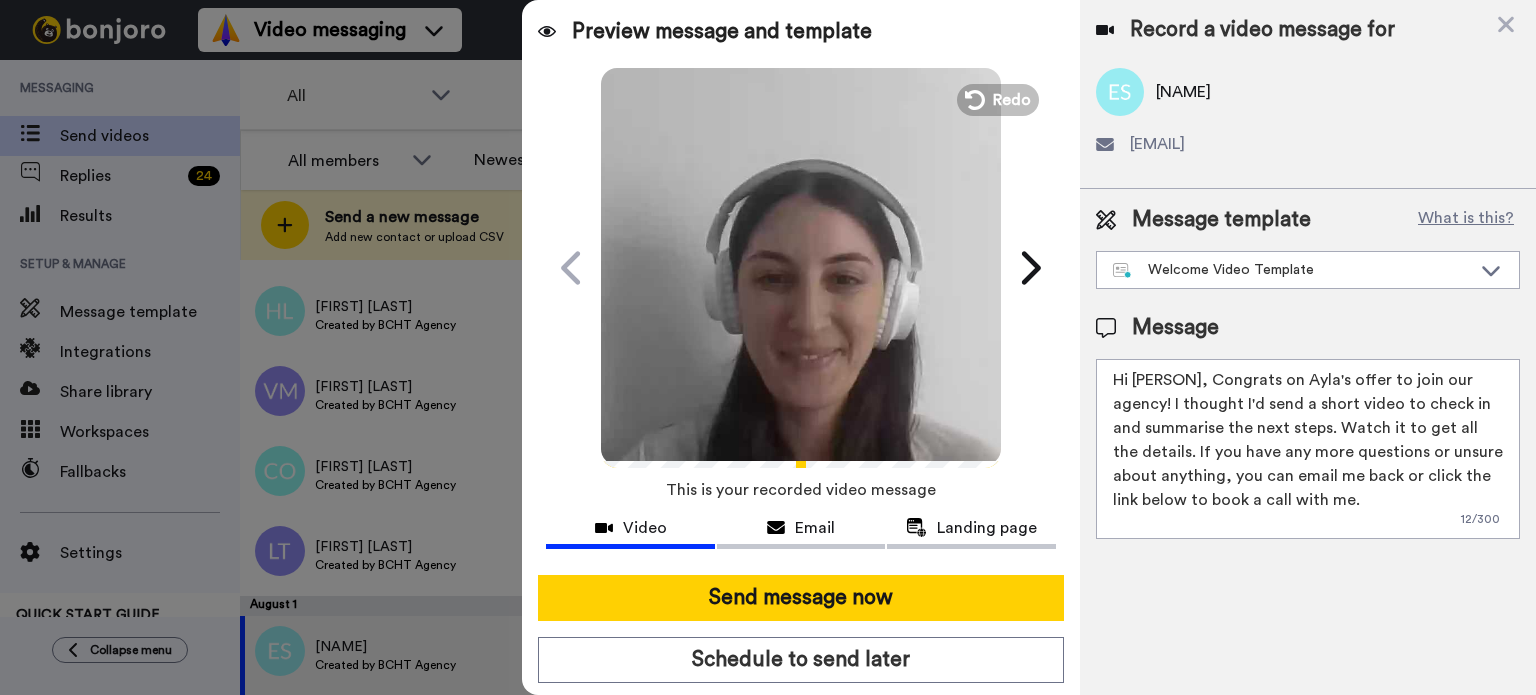 type on "Hi Emma, Congrats on Ayla's offer to join our agency! I thought I'd send a short video to check in and summarise the next steps. Watch it to get all the details. If you have any more questions or unsure about anything, you can email me back or click the link below to book a call with me." 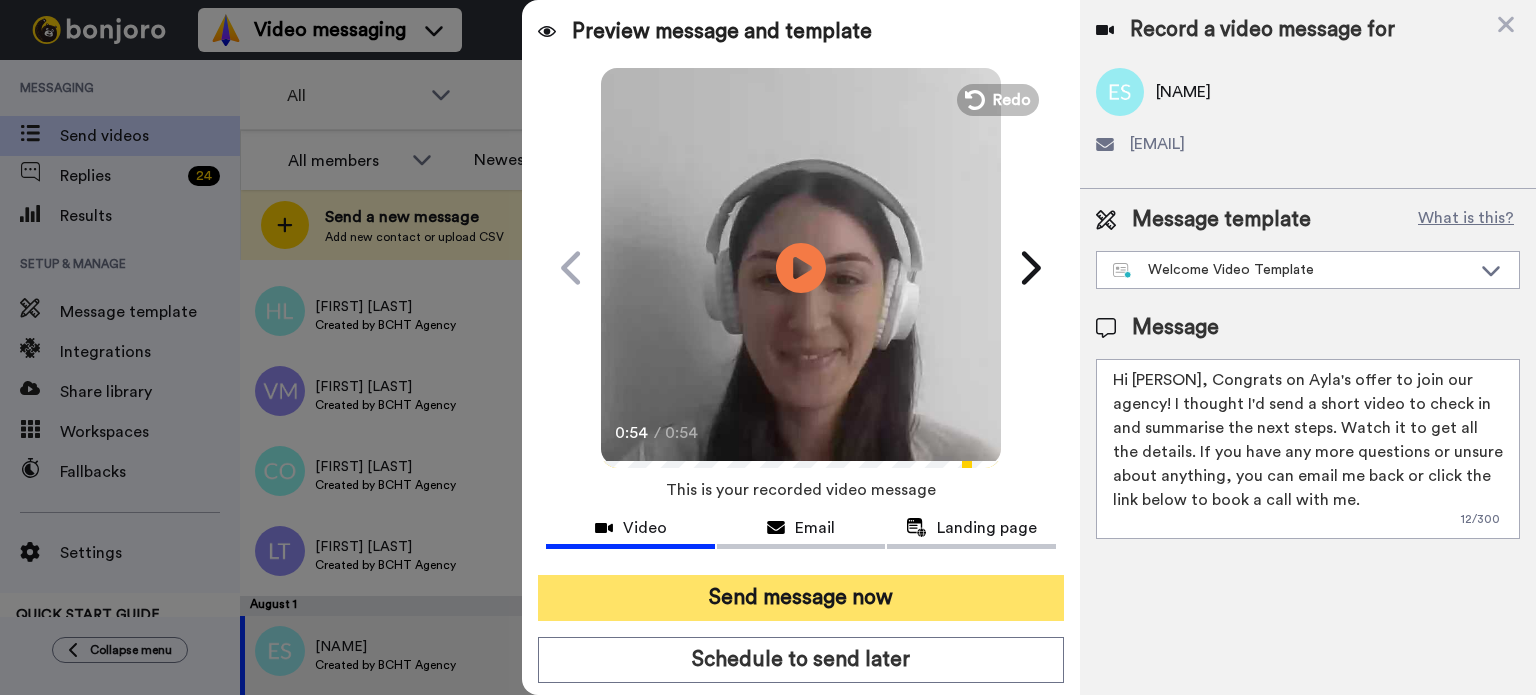 click on "Send message now" at bounding box center [801, 598] 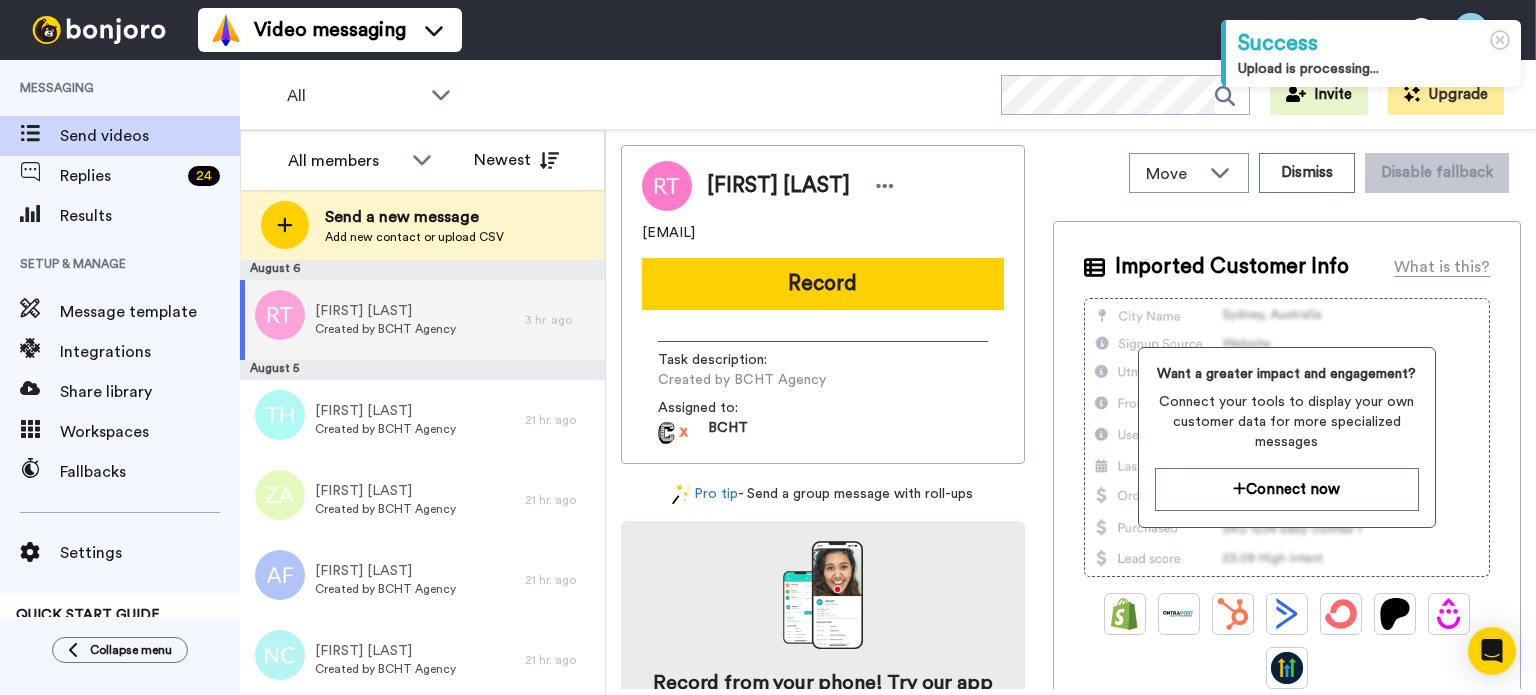scroll, scrollTop: 0, scrollLeft: 0, axis: both 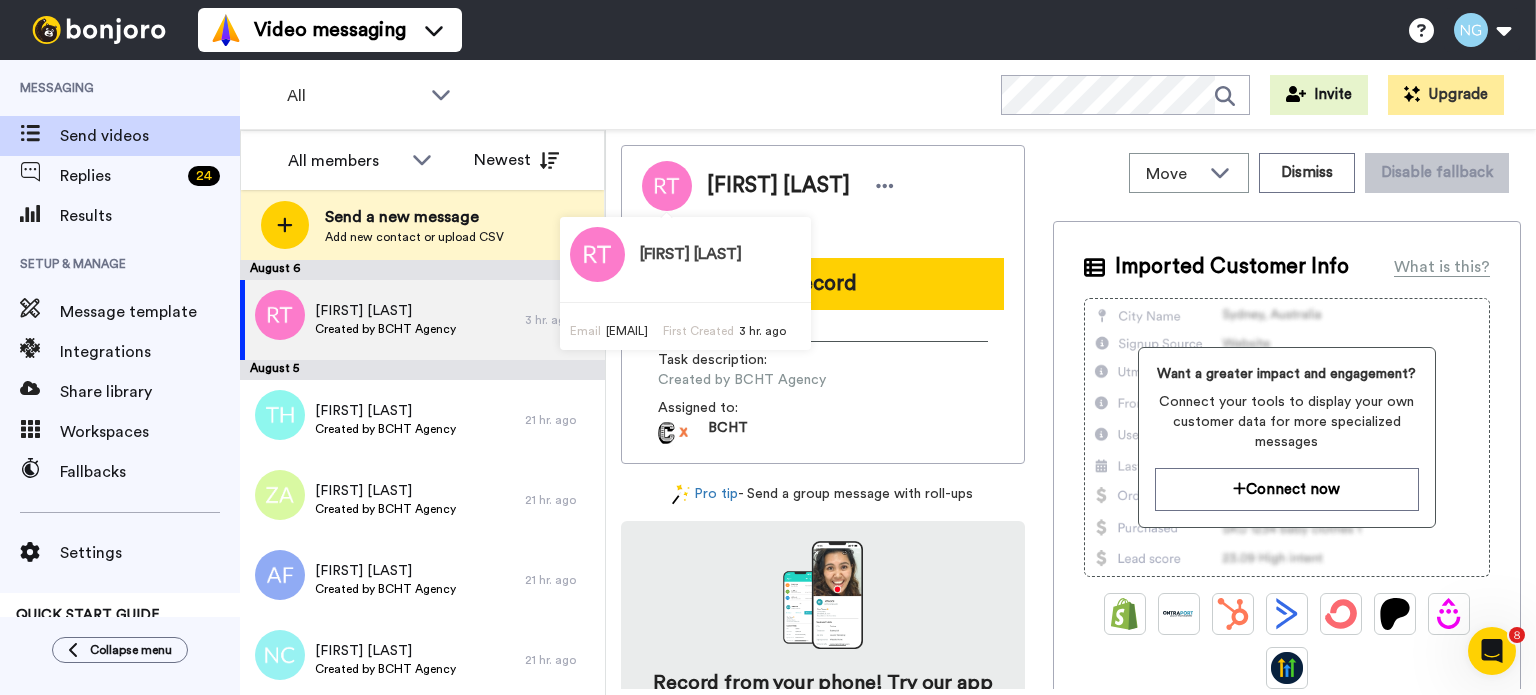 click at bounding box center [99, 30] 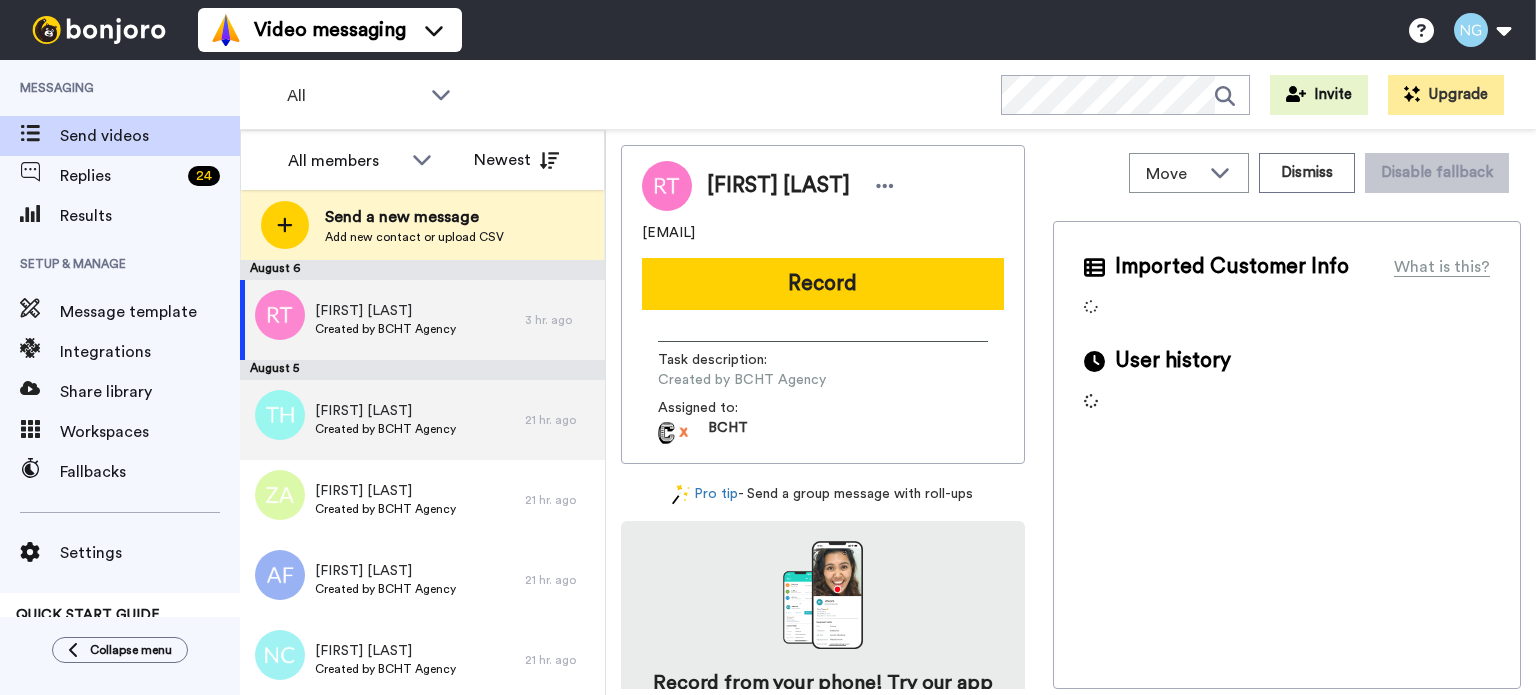 scroll, scrollTop: 0, scrollLeft: 0, axis: both 